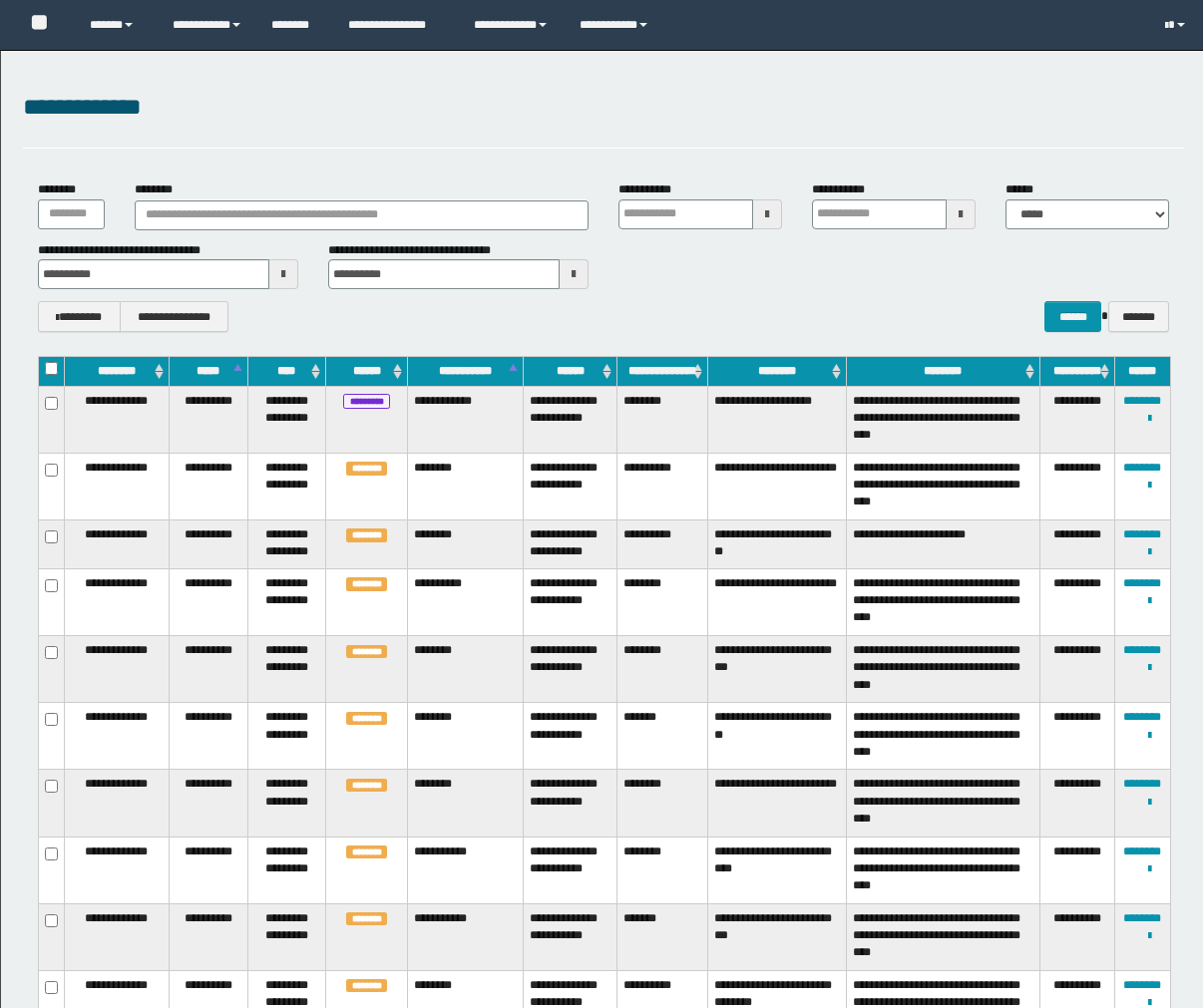 scroll, scrollTop: 0, scrollLeft: 0, axis: both 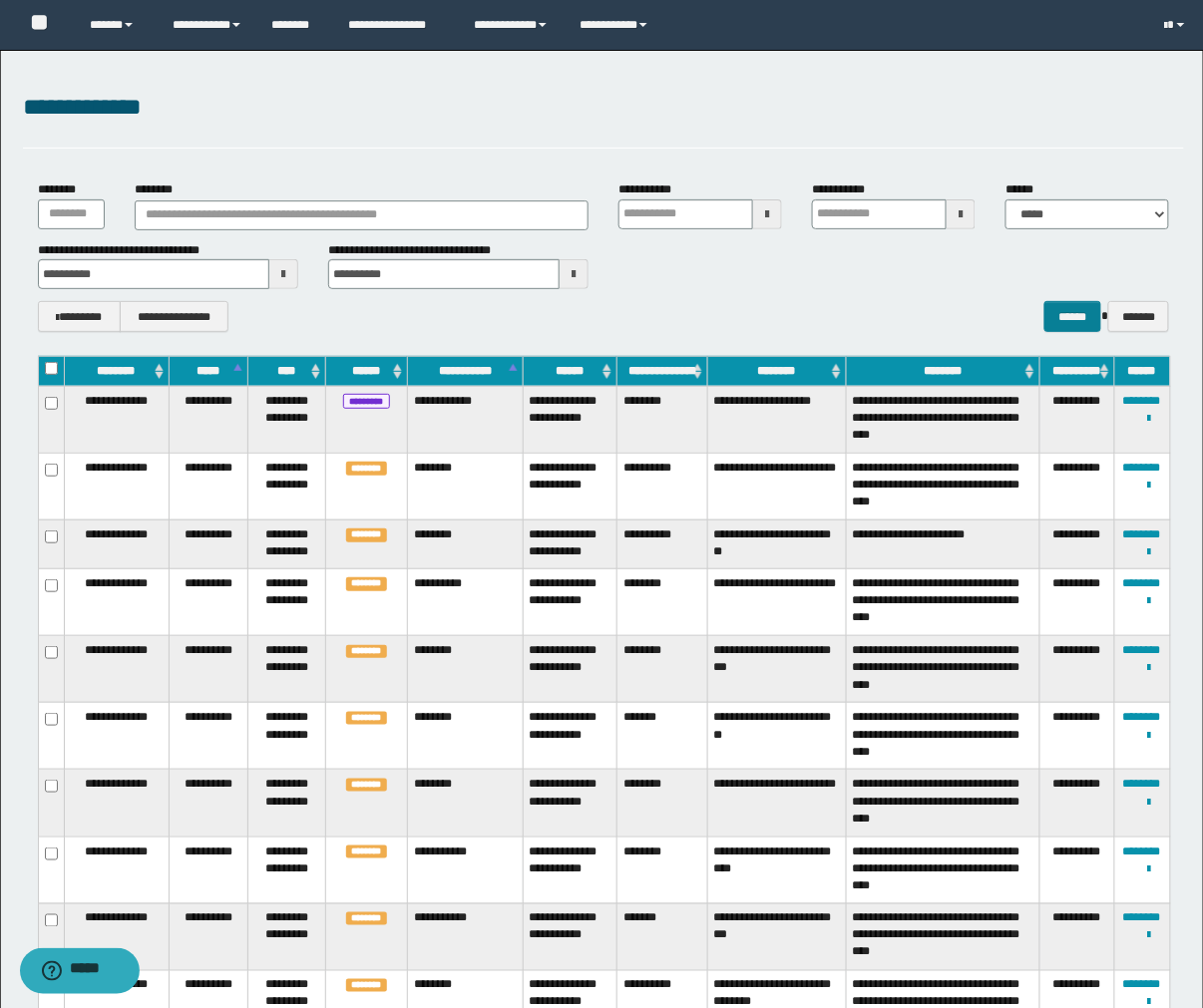 click on "******" at bounding box center [1072, 316] 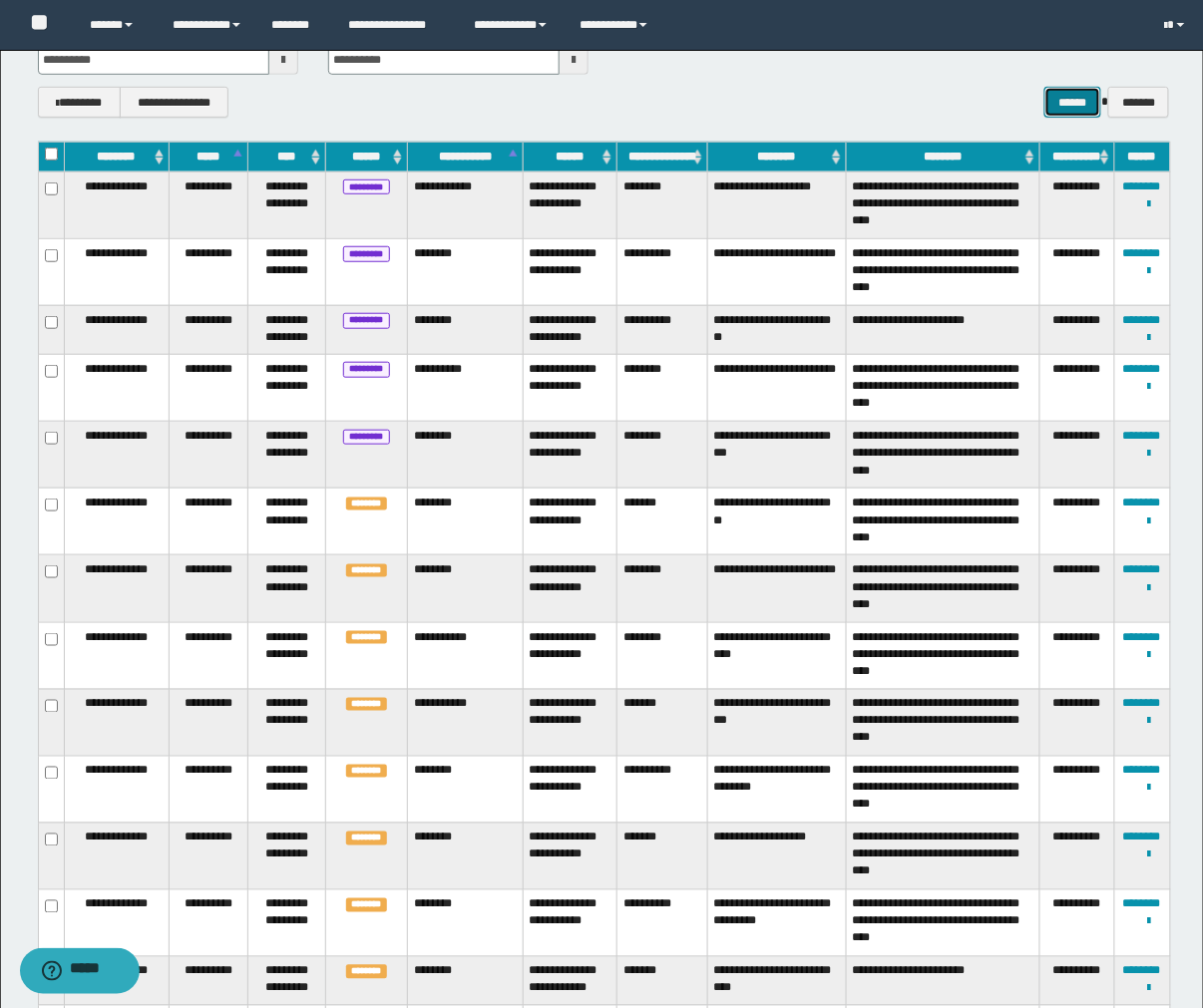 scroll, scrollTop: 0, scrollLeft: 0, axis: both 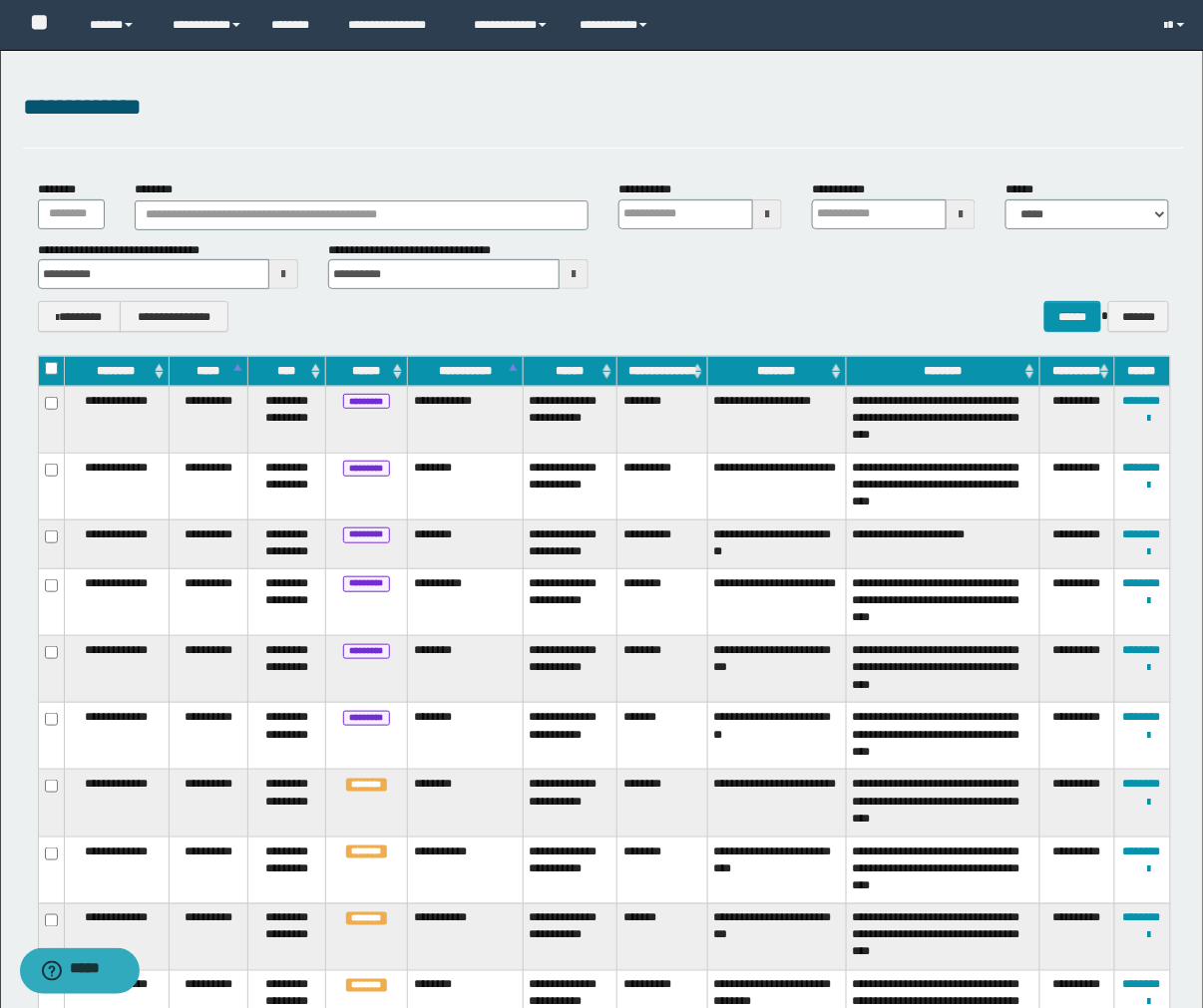 click on "**********" at bounding box center [603, 108] 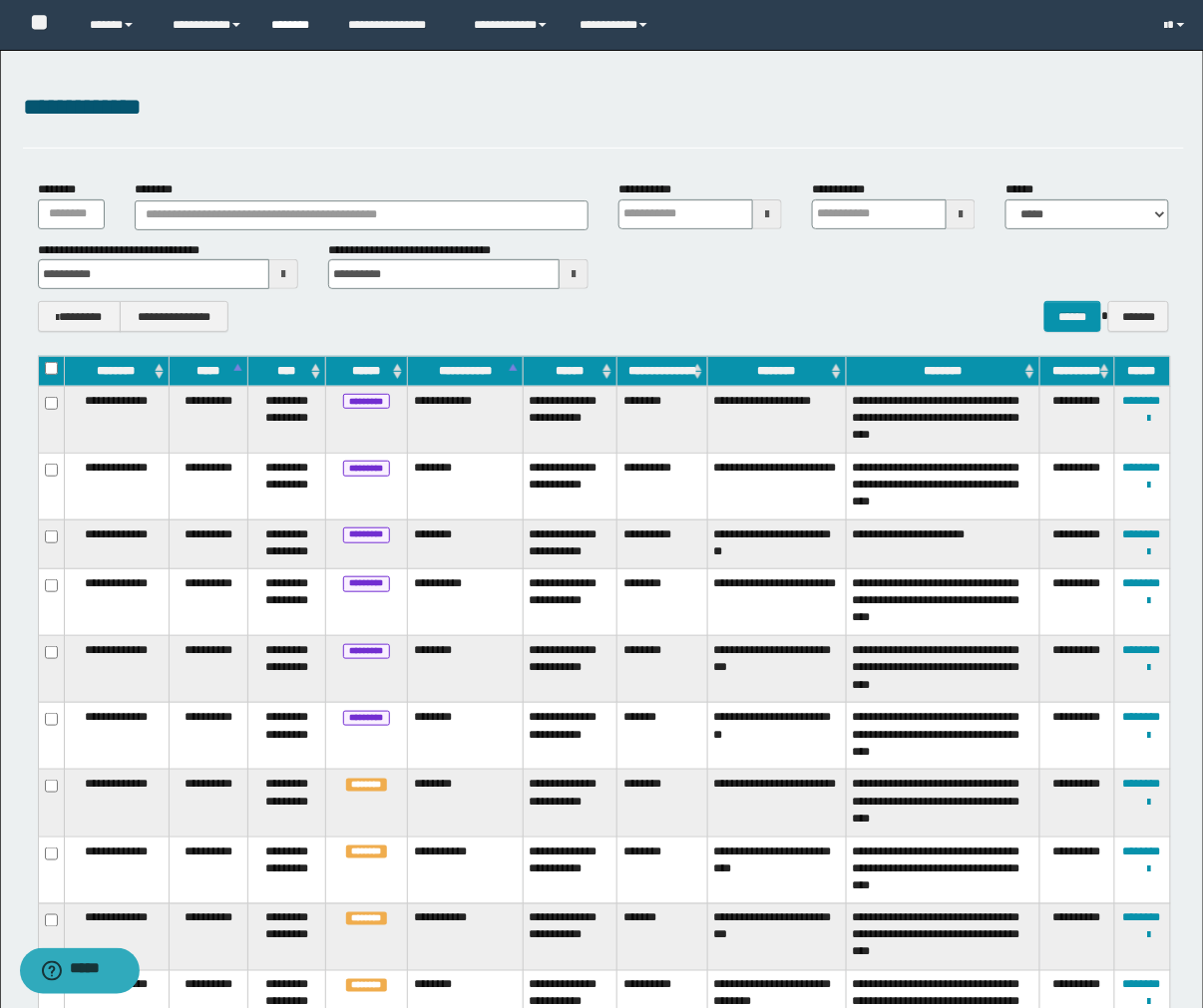 click on "********" at bounding box center (294, 25) 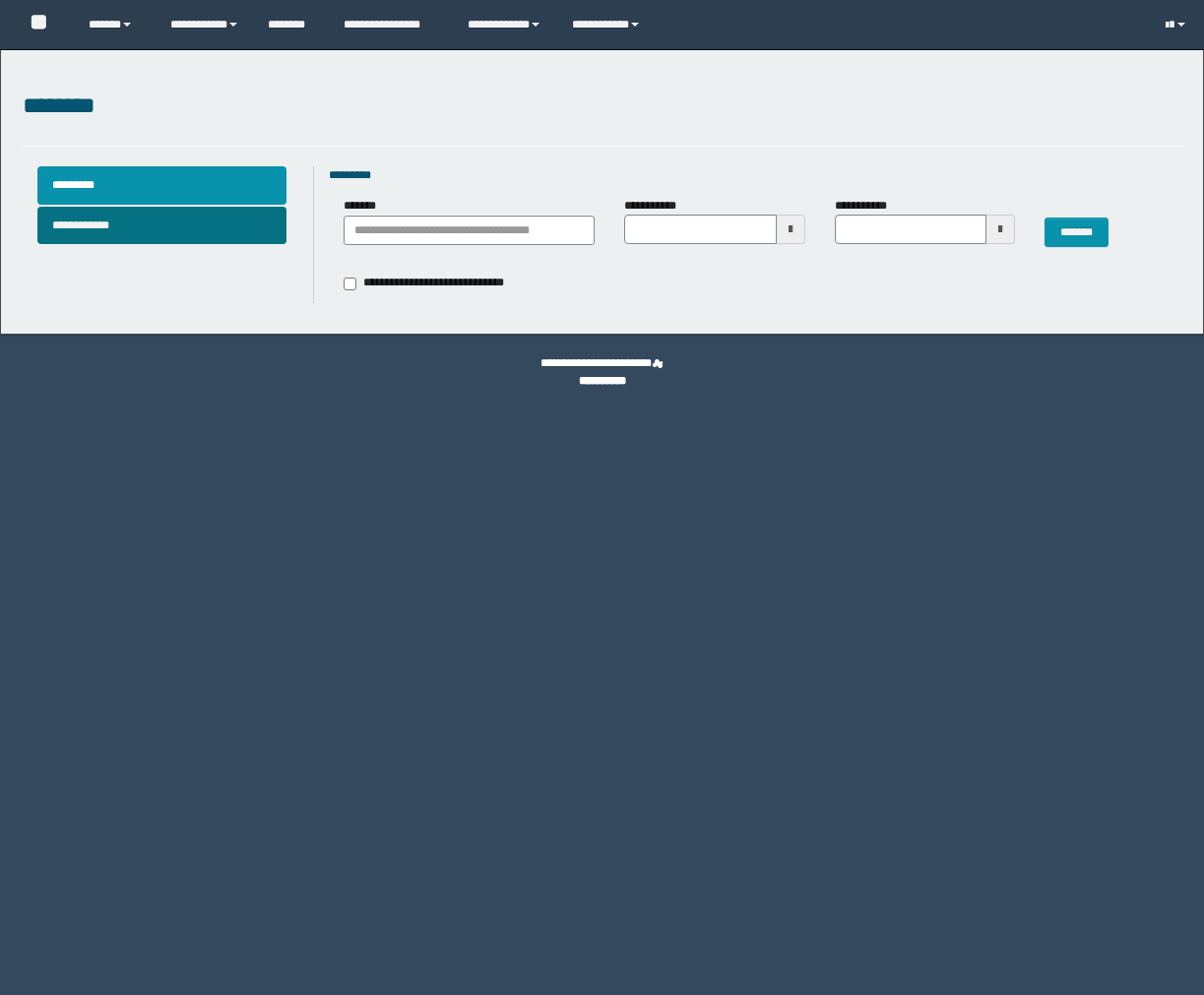 scroll, scrollTop: 0, scrollLeft: 0, axis: both 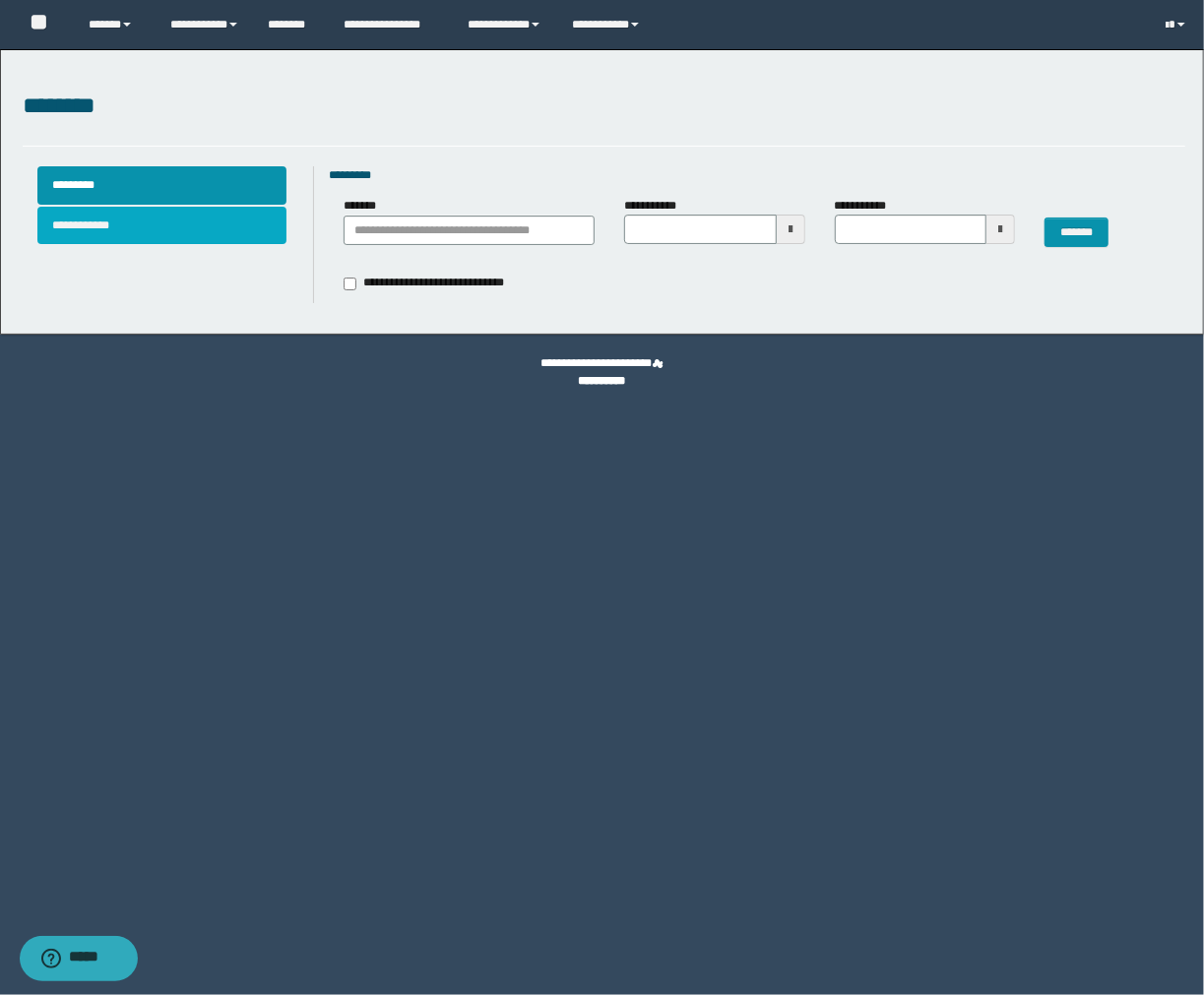 click on "**********" at bounding box center (161, 225) 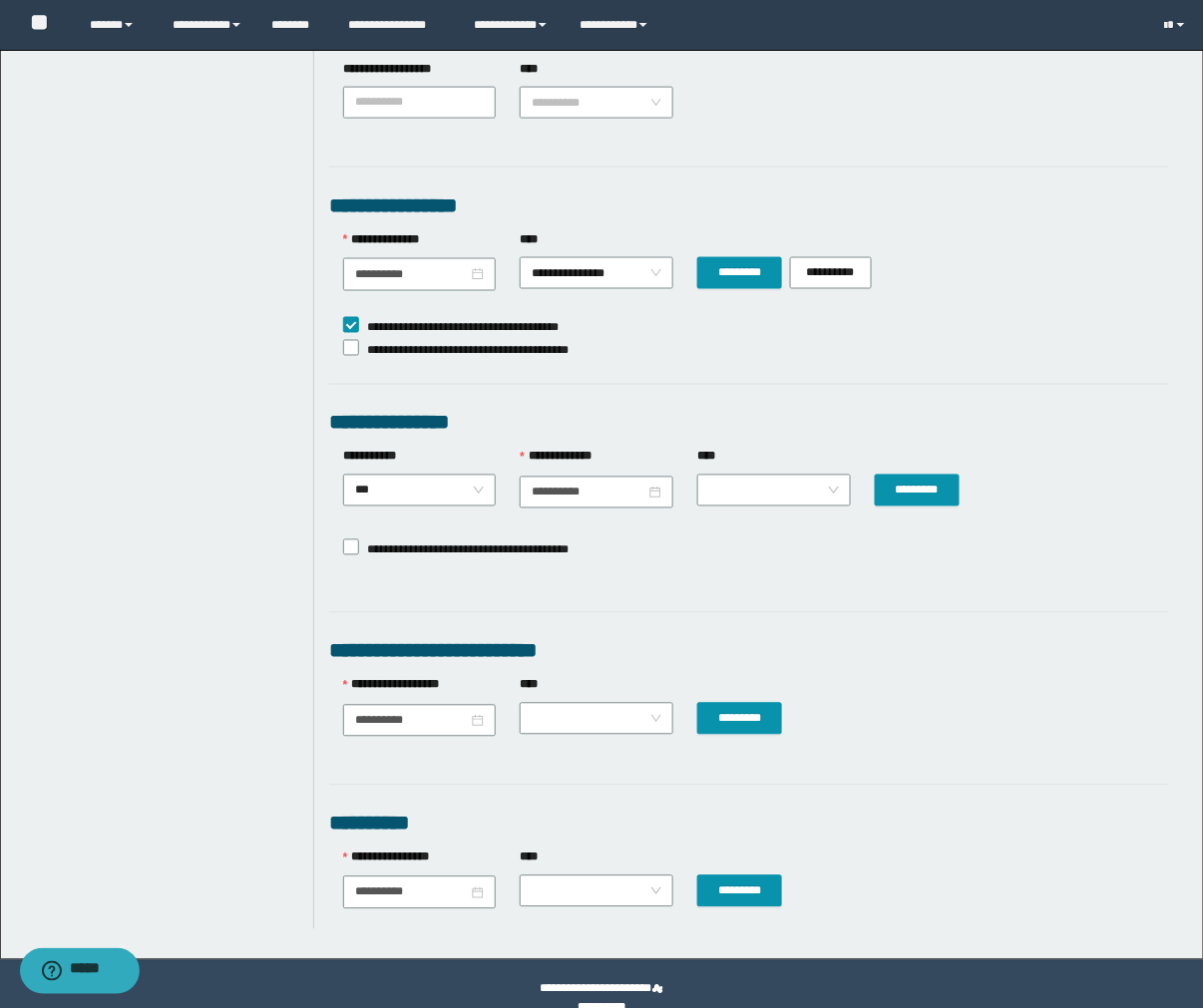 scroll, scrollTop: 619, scrollLeft: 0, axis: vertical 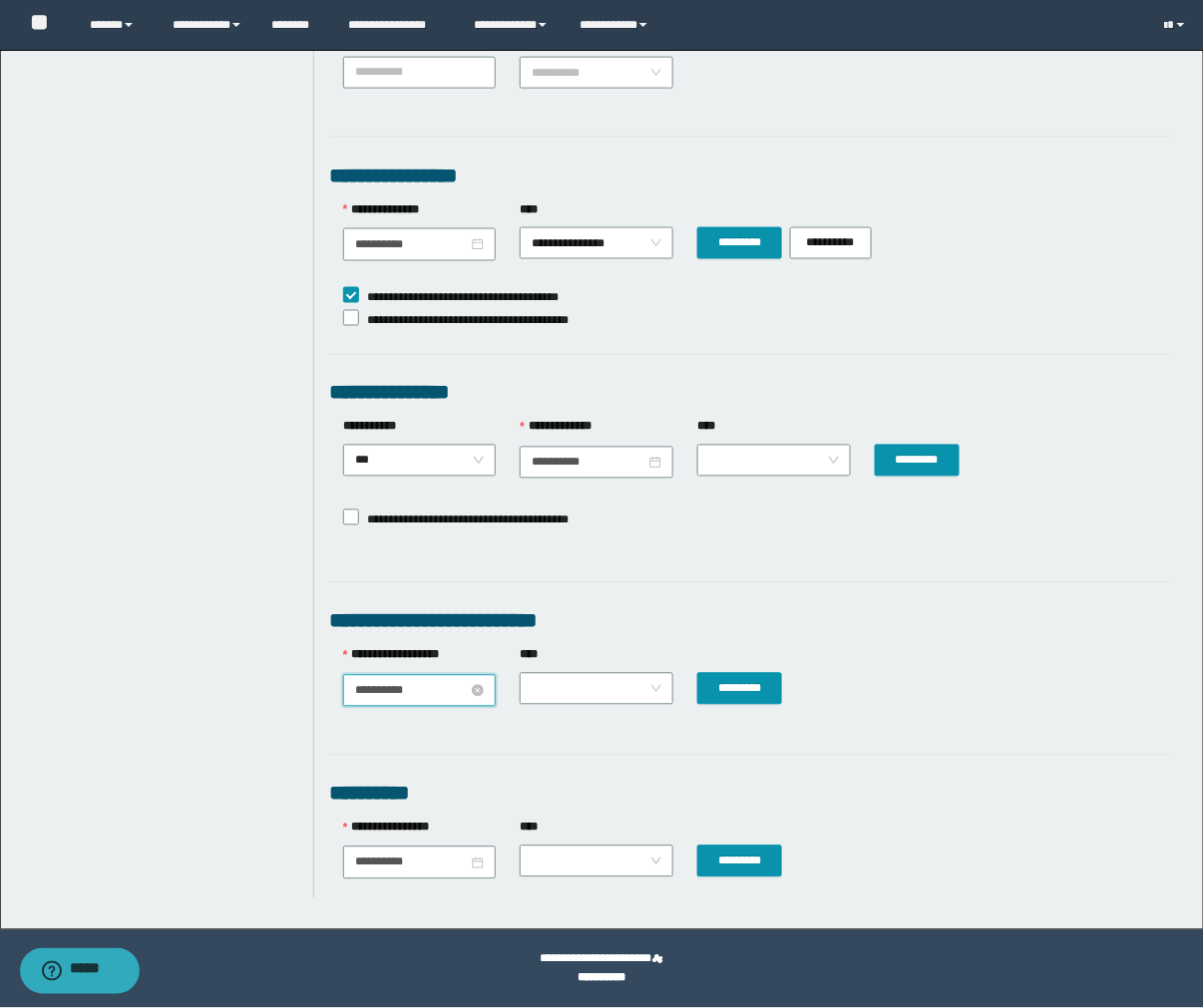 click on "**********" at bounding box center [412, 691] 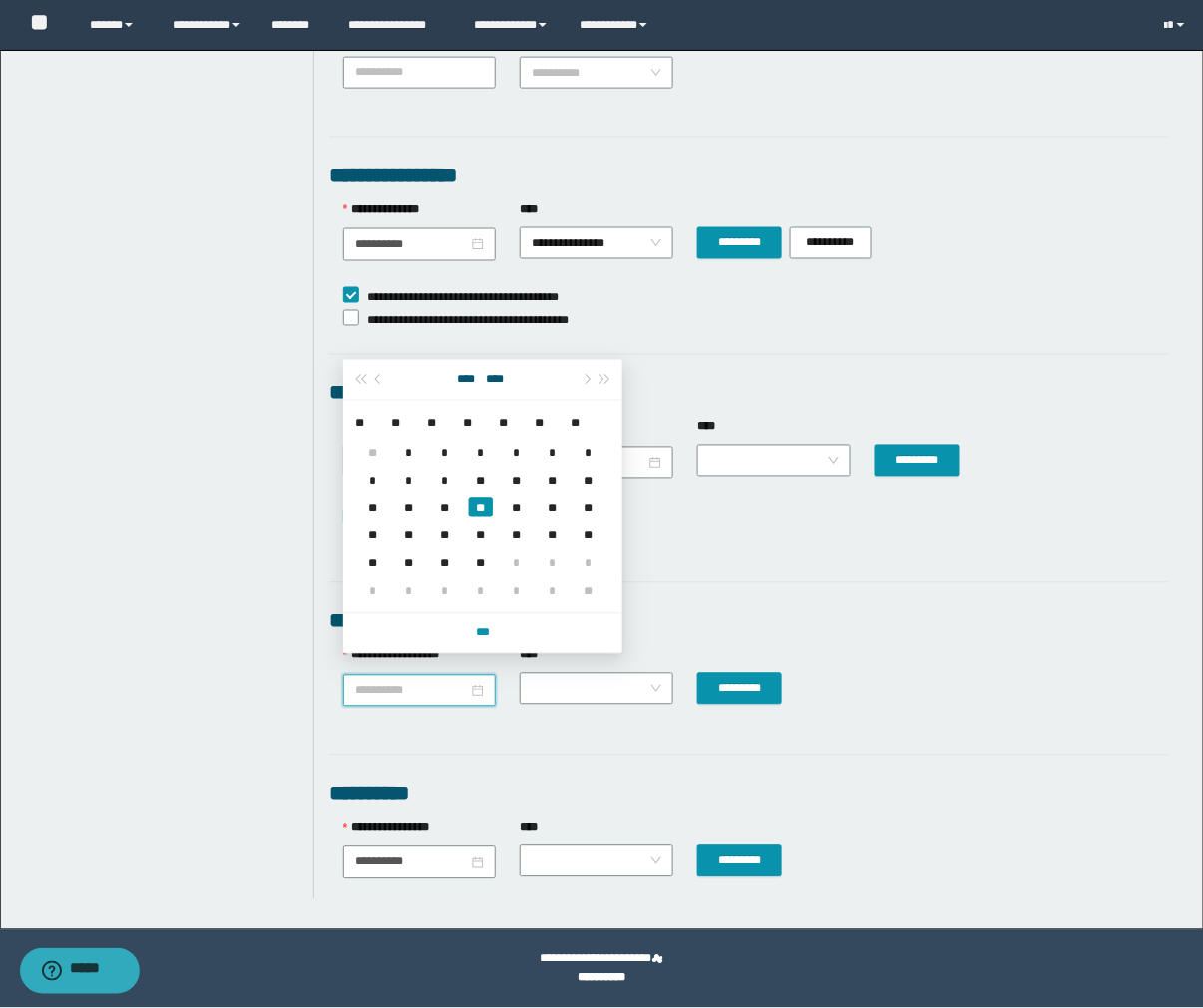 click on "**" at bounding box center [445, 507] 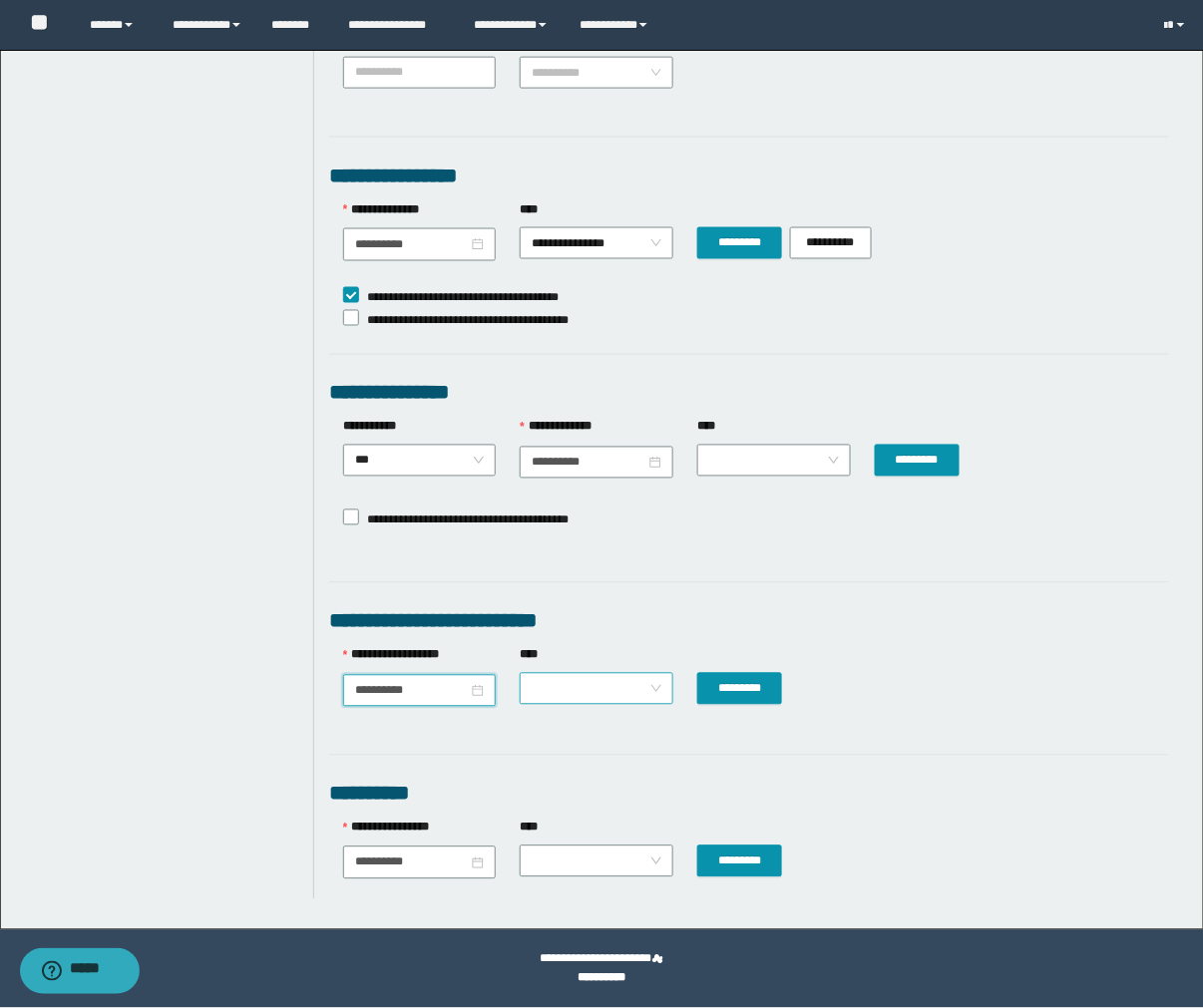 click at bounding box center [597, 689] 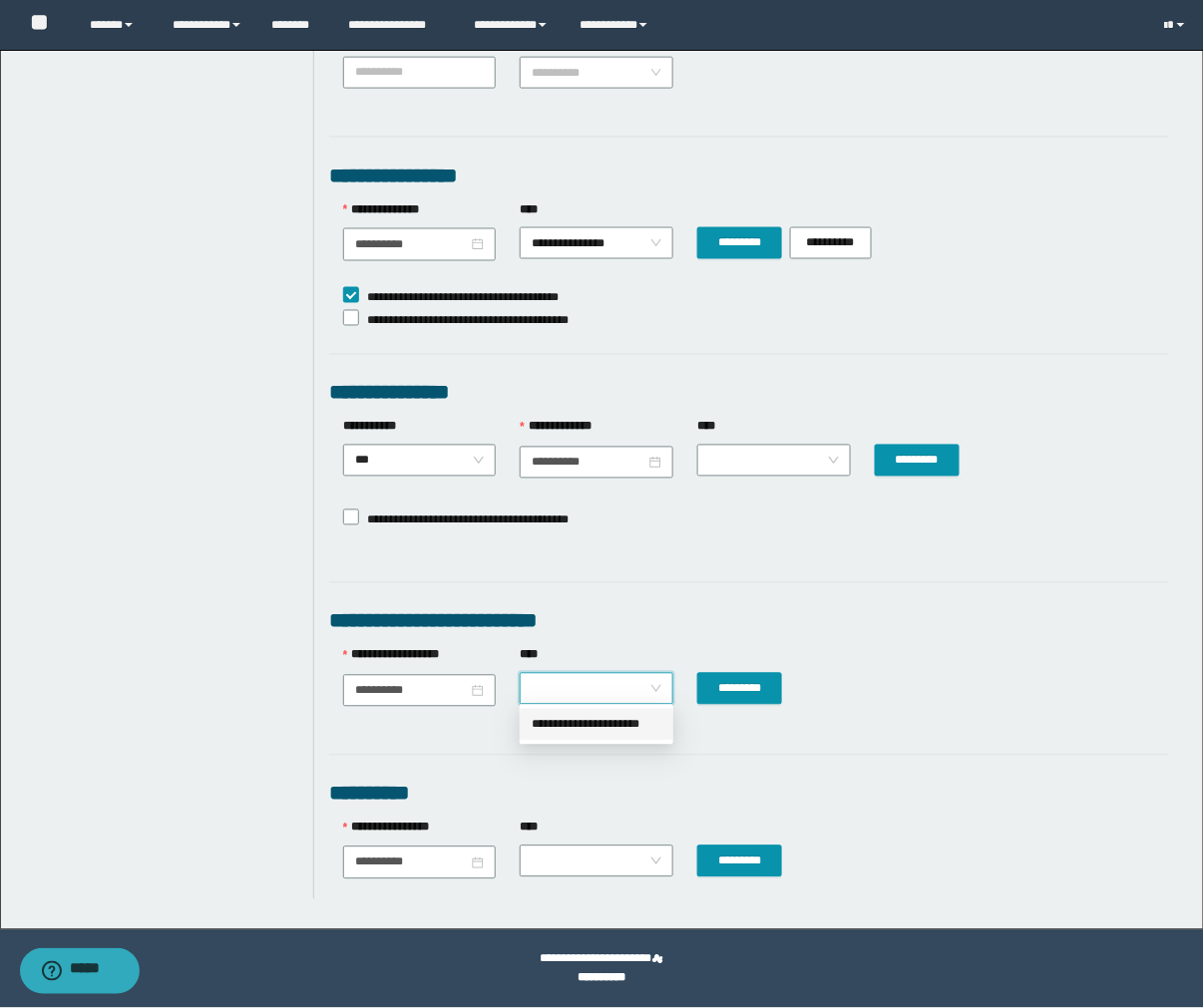 click on "**********" at bounding box center [597, 725] 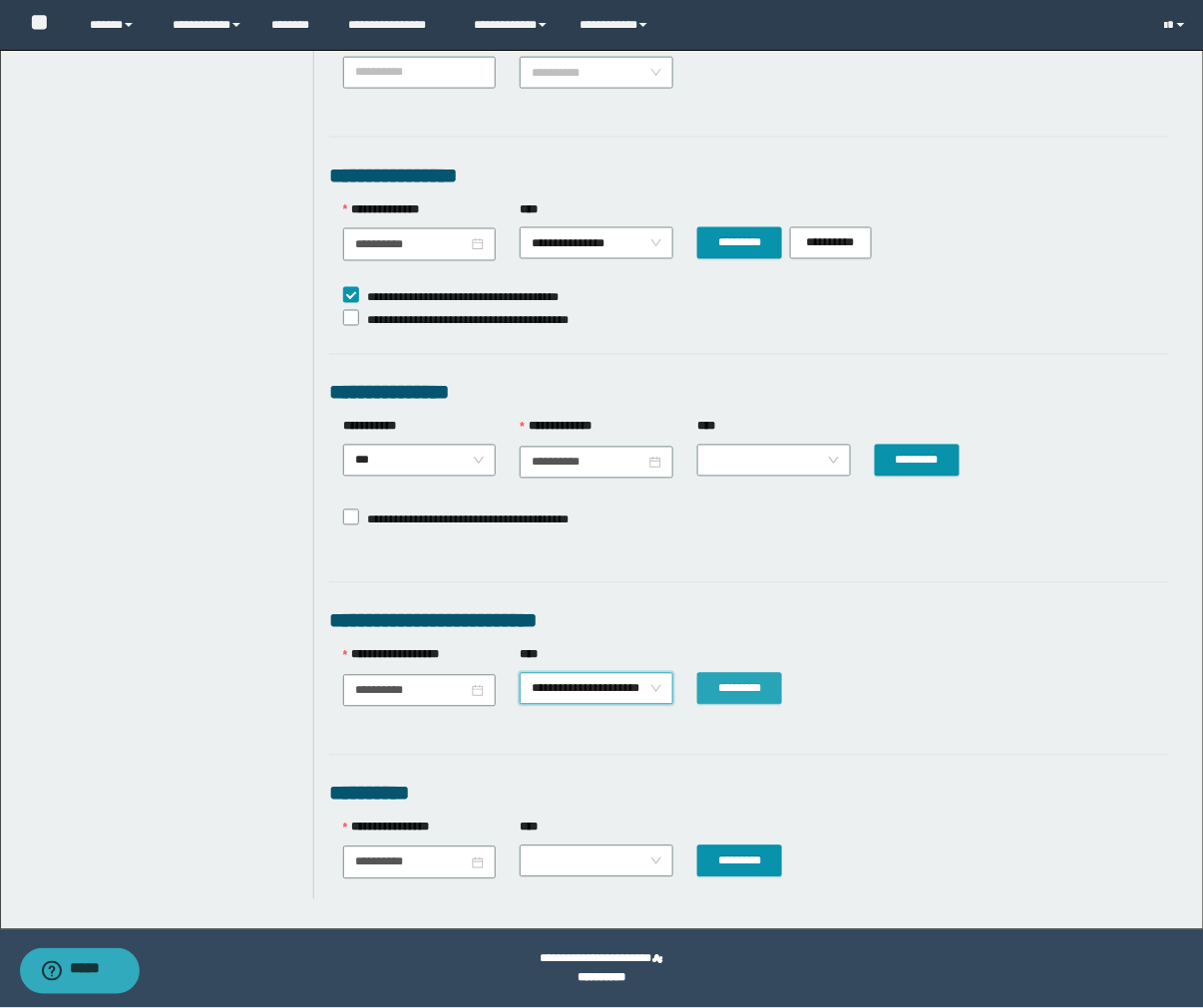 click on "*********" at bounding box center (739, 689) 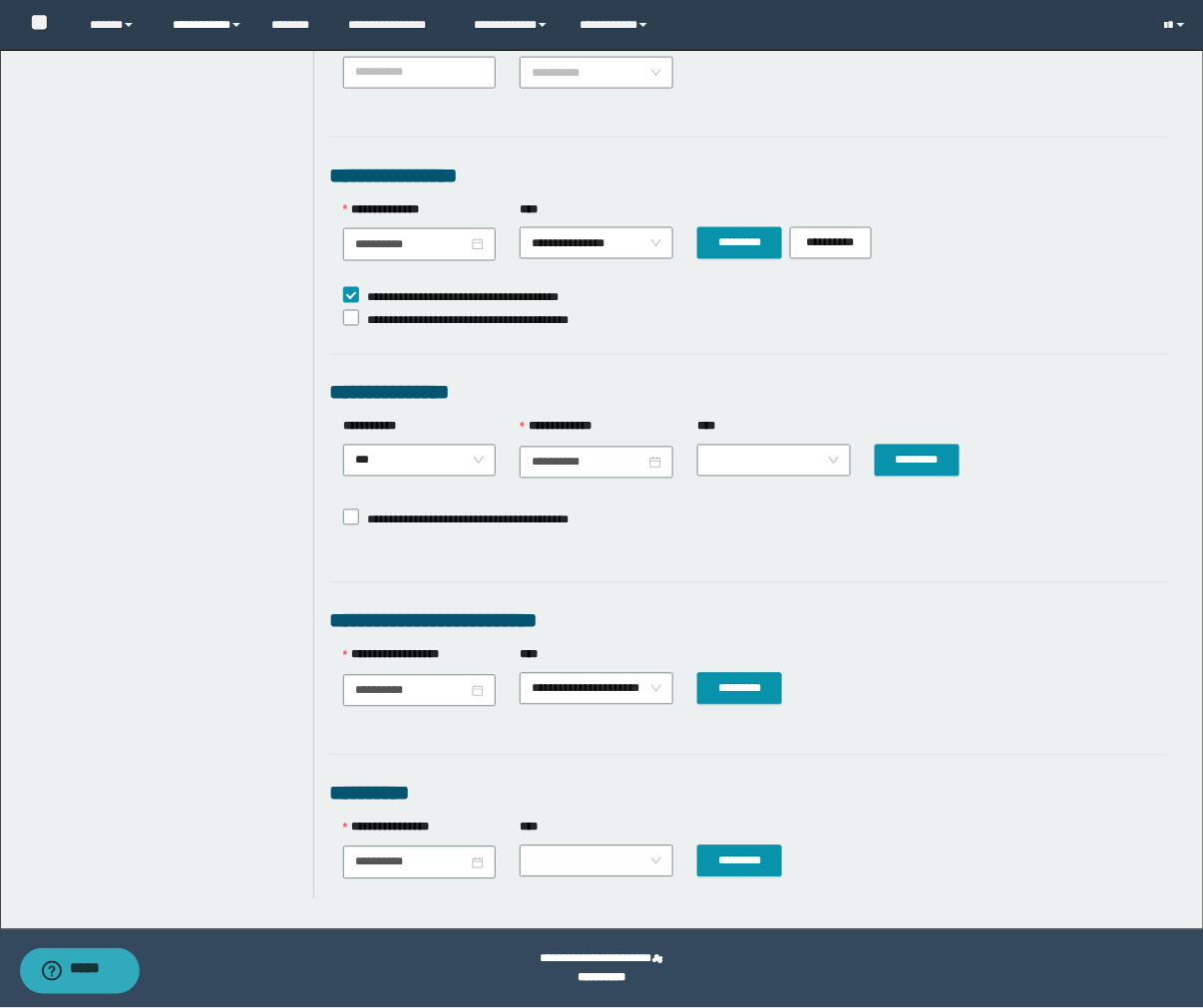 click on "**********" at bounding box center (206, 25) 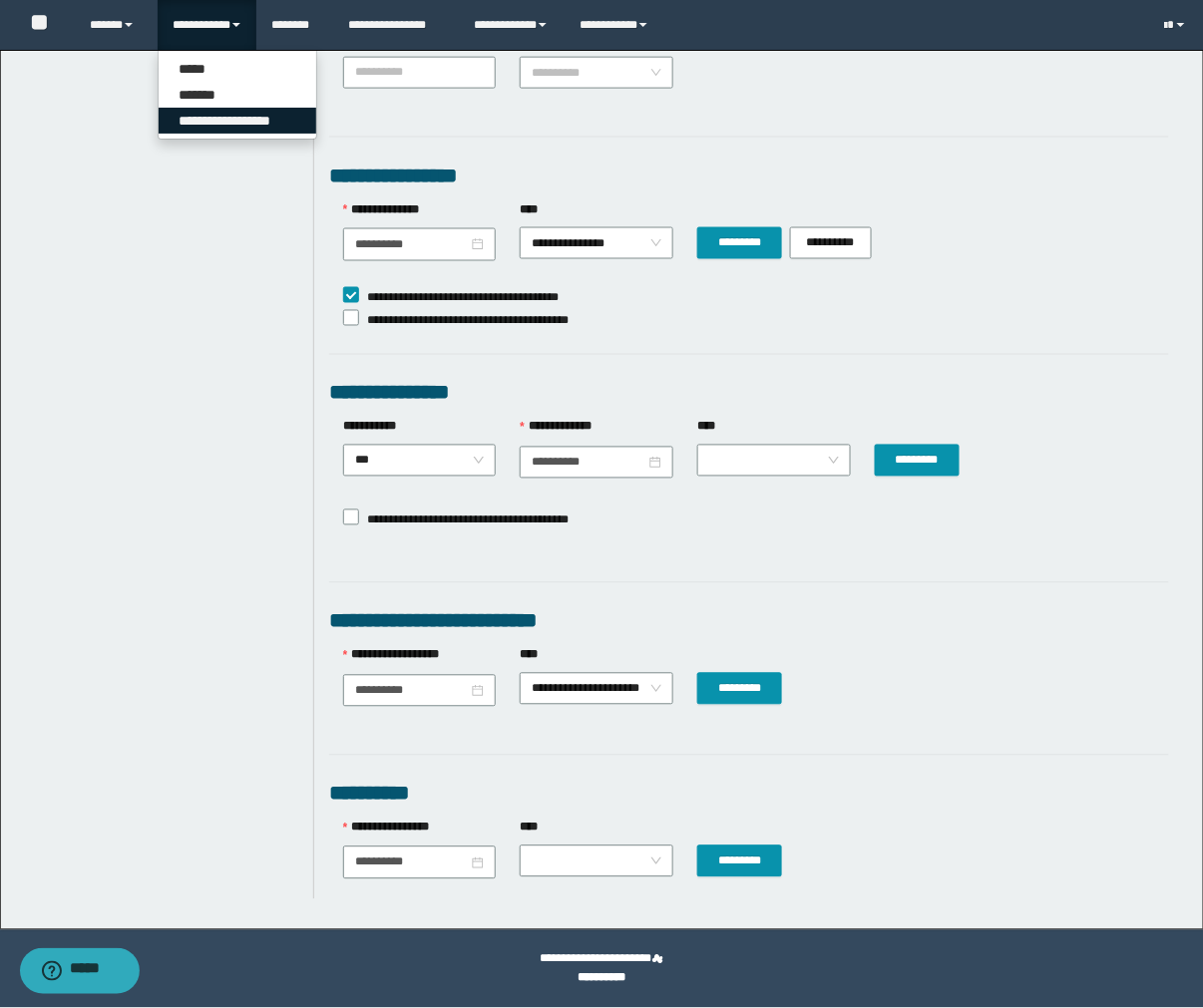 click on "**********" at bounding box center (237, 121) 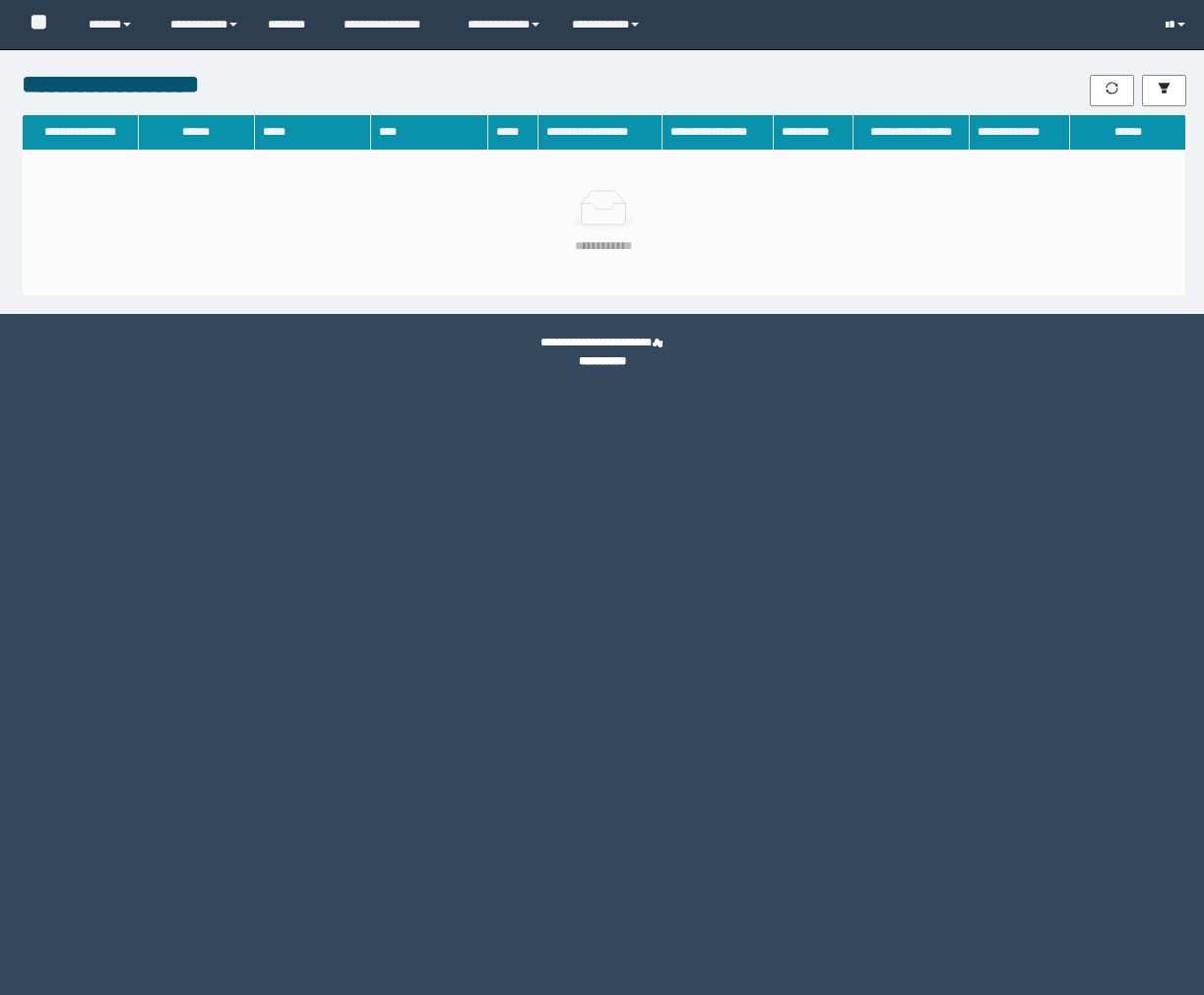 scroll, scrollTop: 0, scrollLeft: 0, axis: both 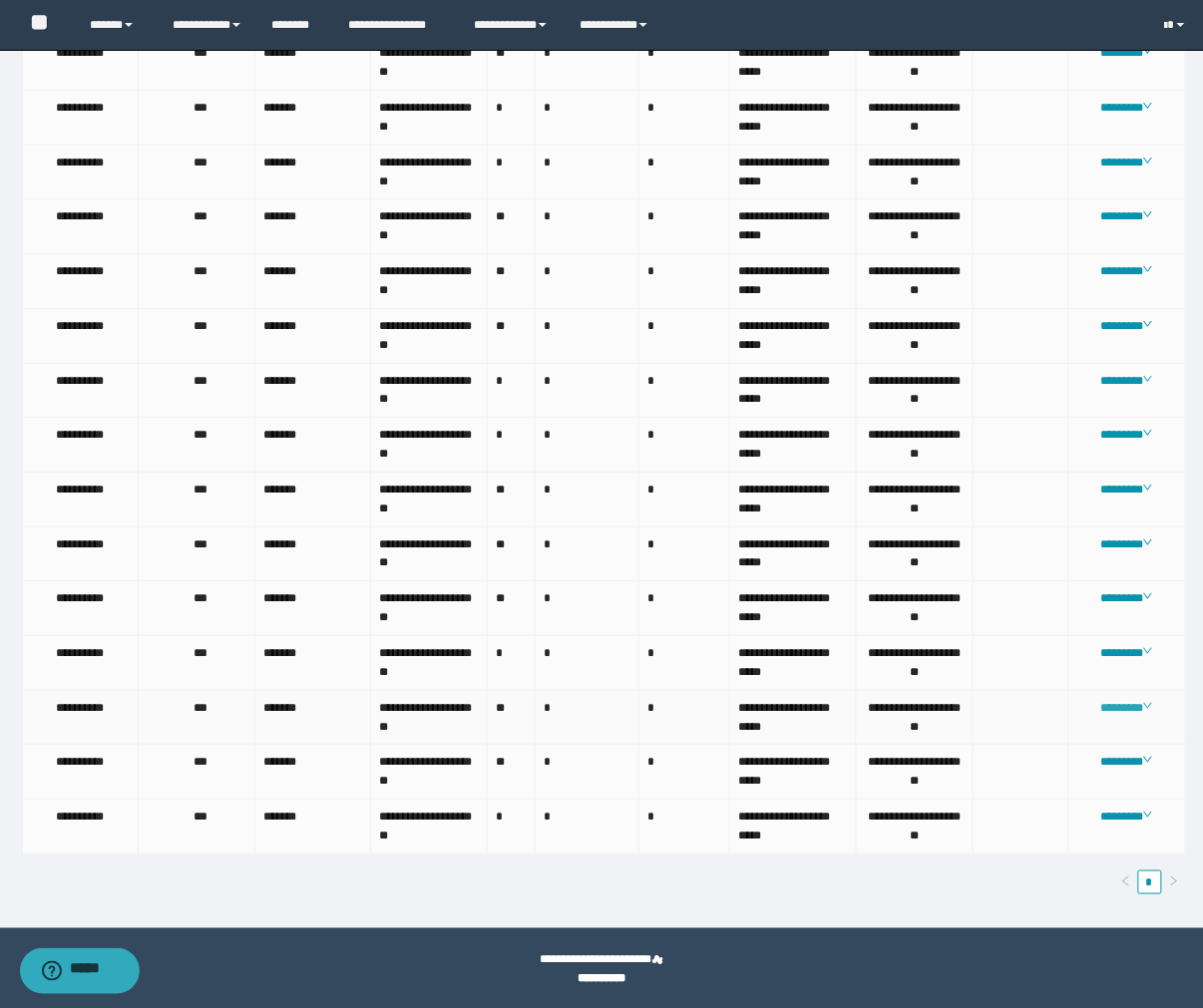 click on "********" at bounding box center (1126, 708) 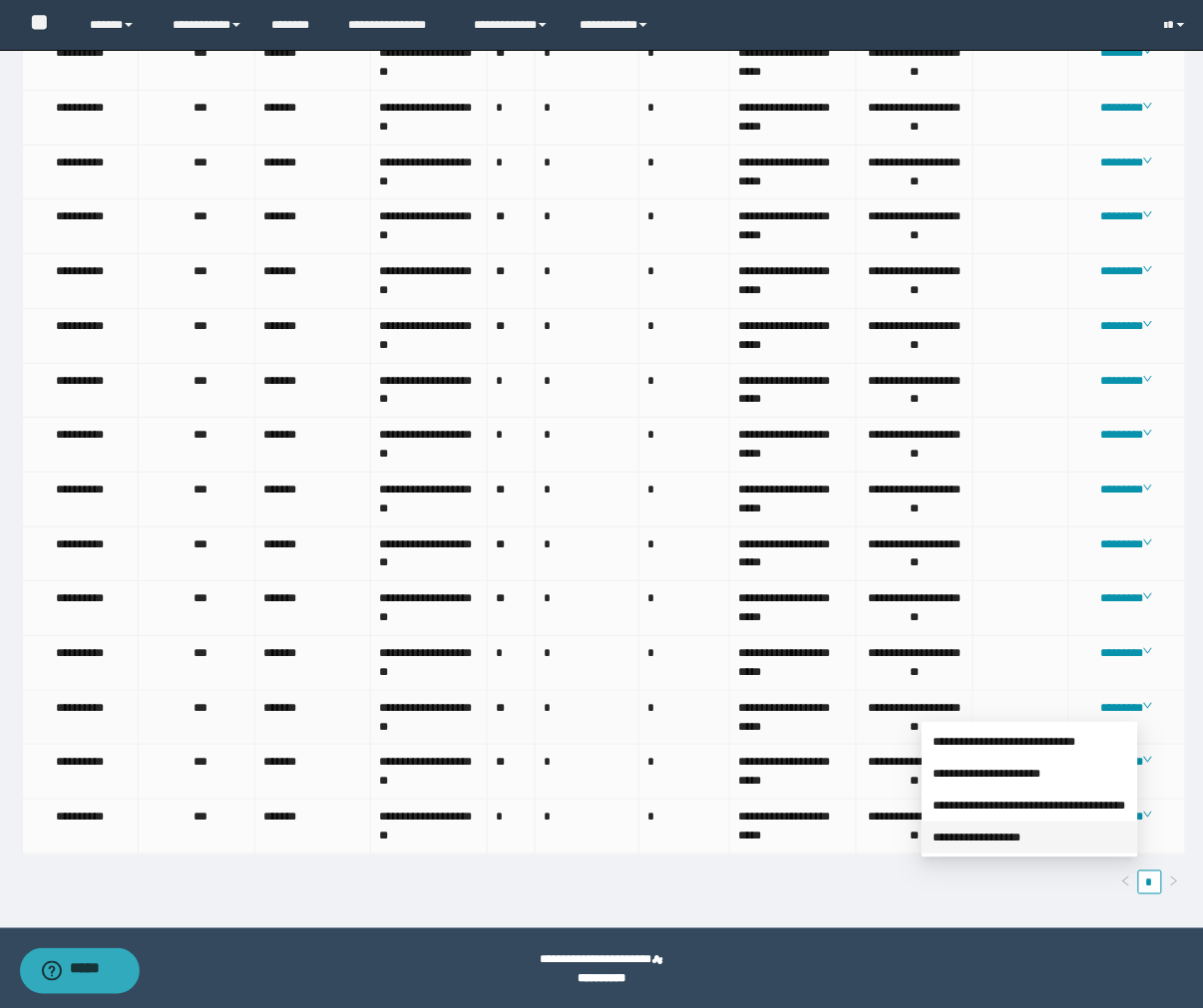 click on "**********" at bounding box center (978, 838) 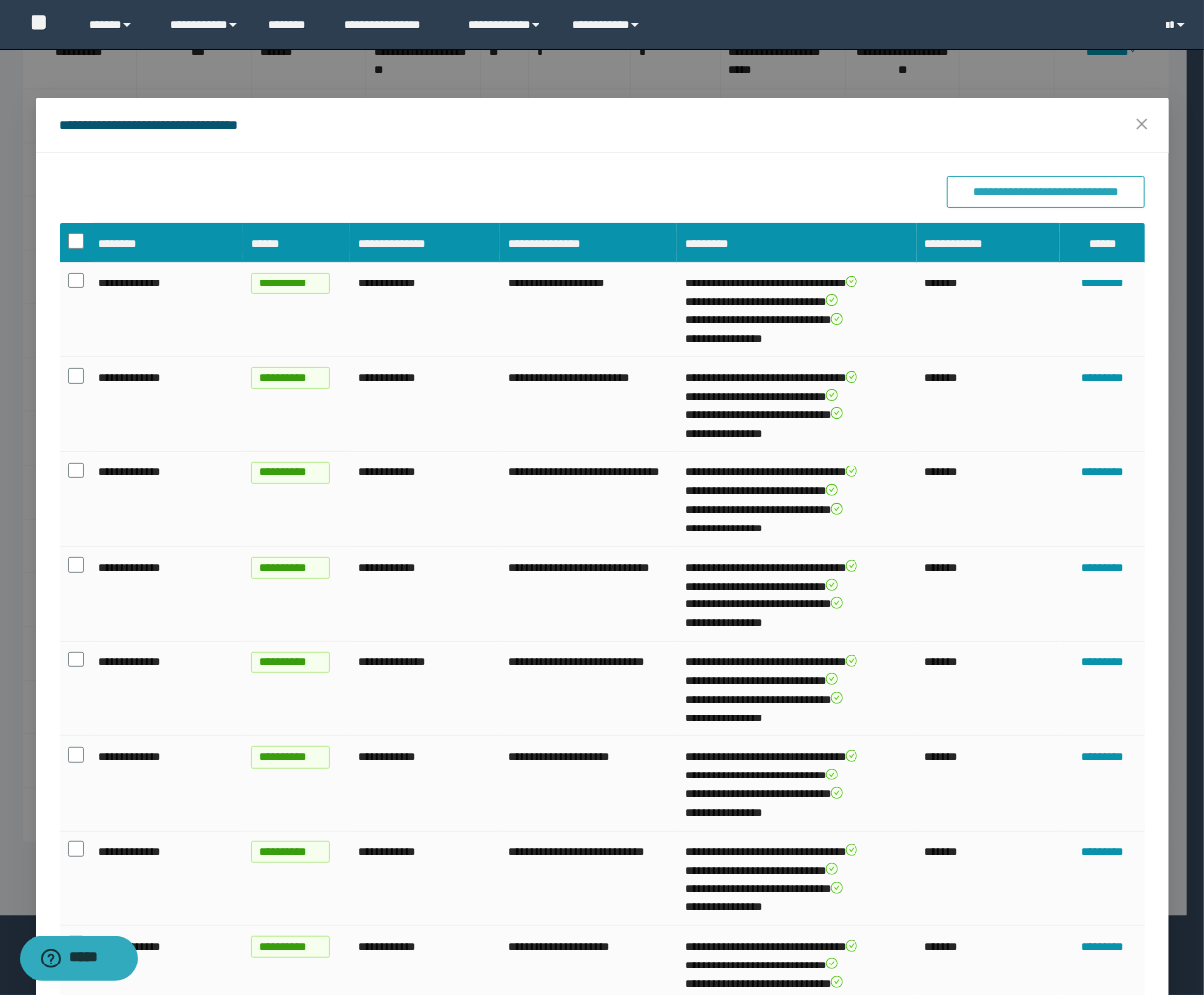 click on "**********" at bounding box center [1046, 192] 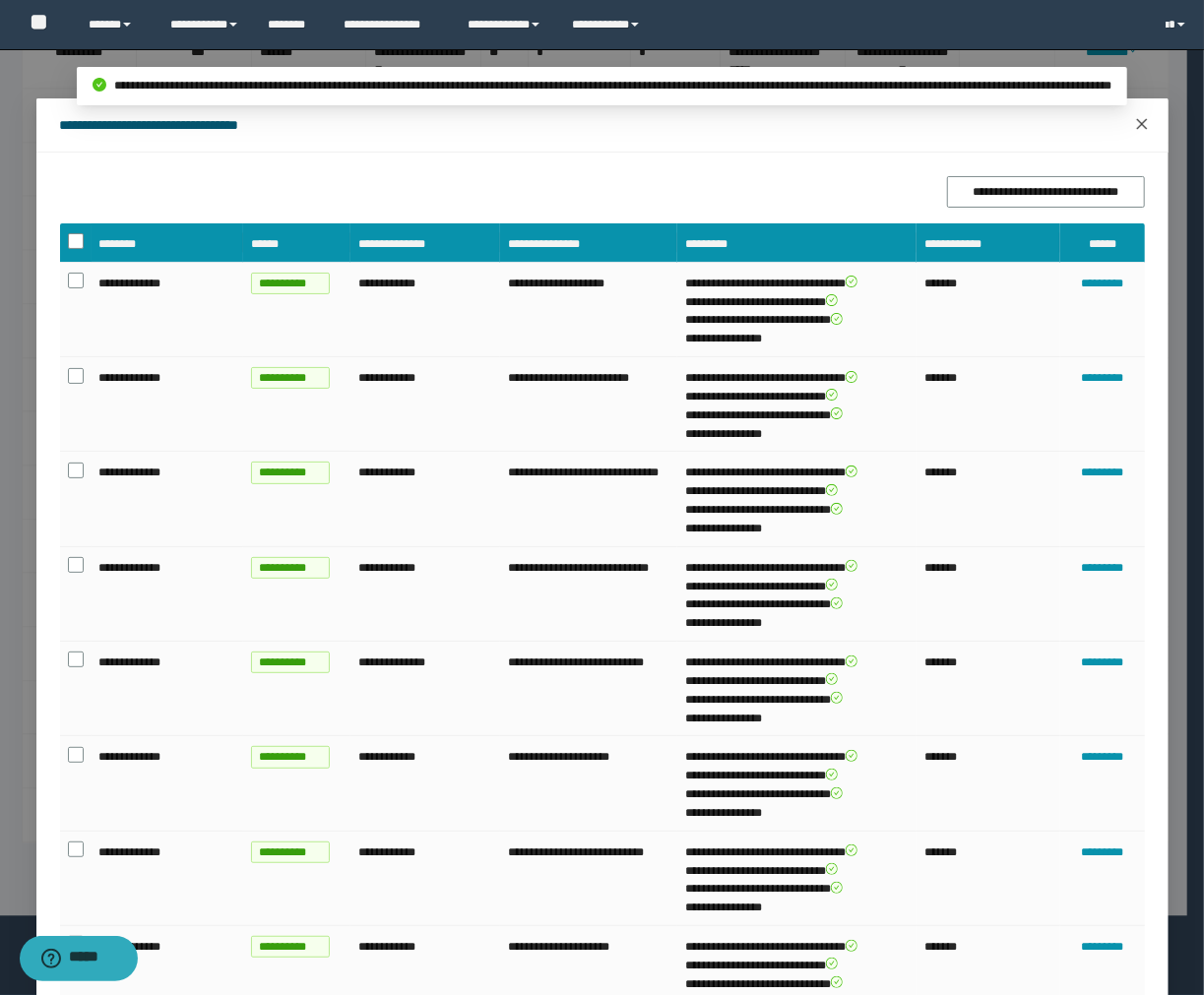 click 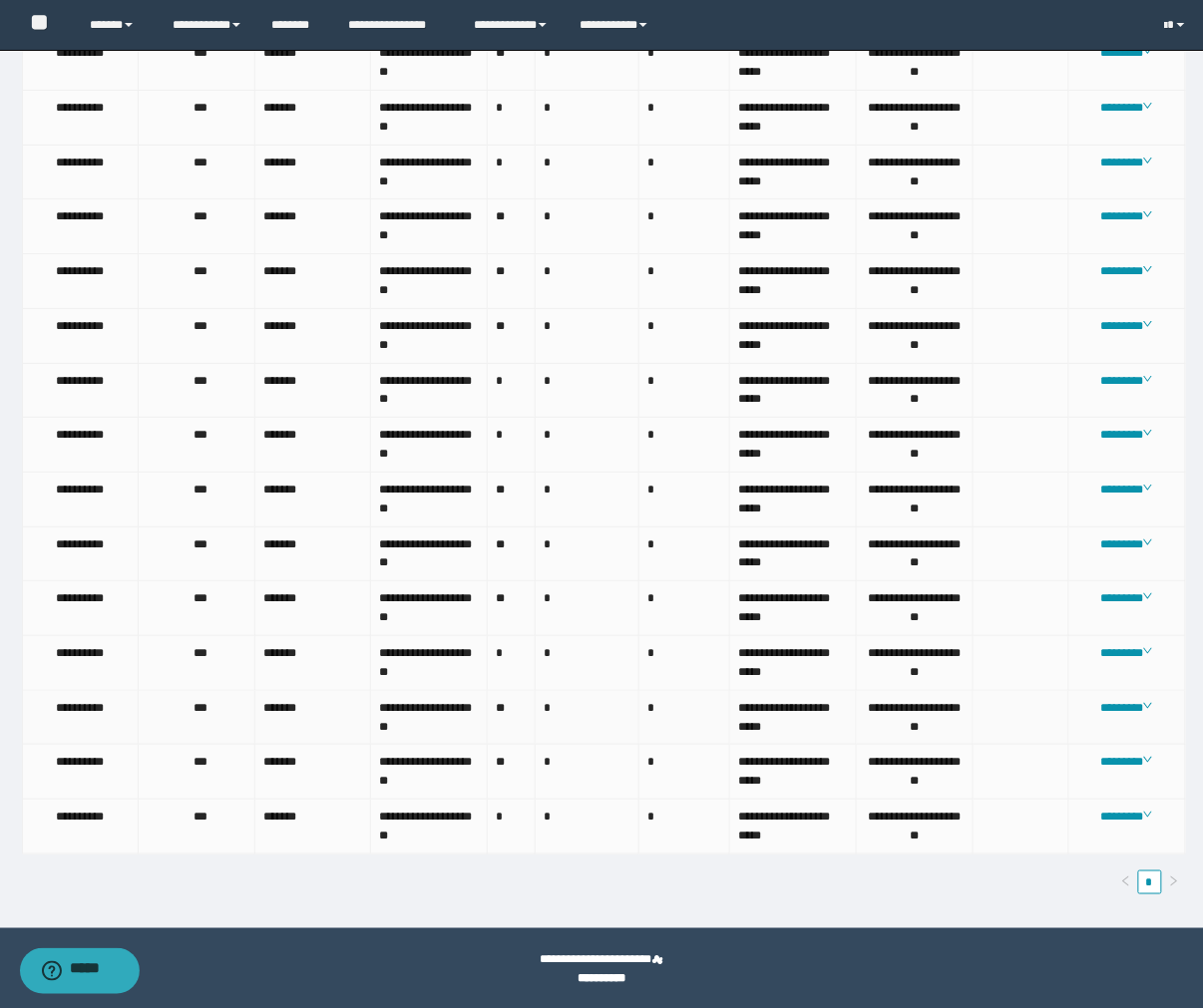 click on "********" at bounding box center (1127, 718) 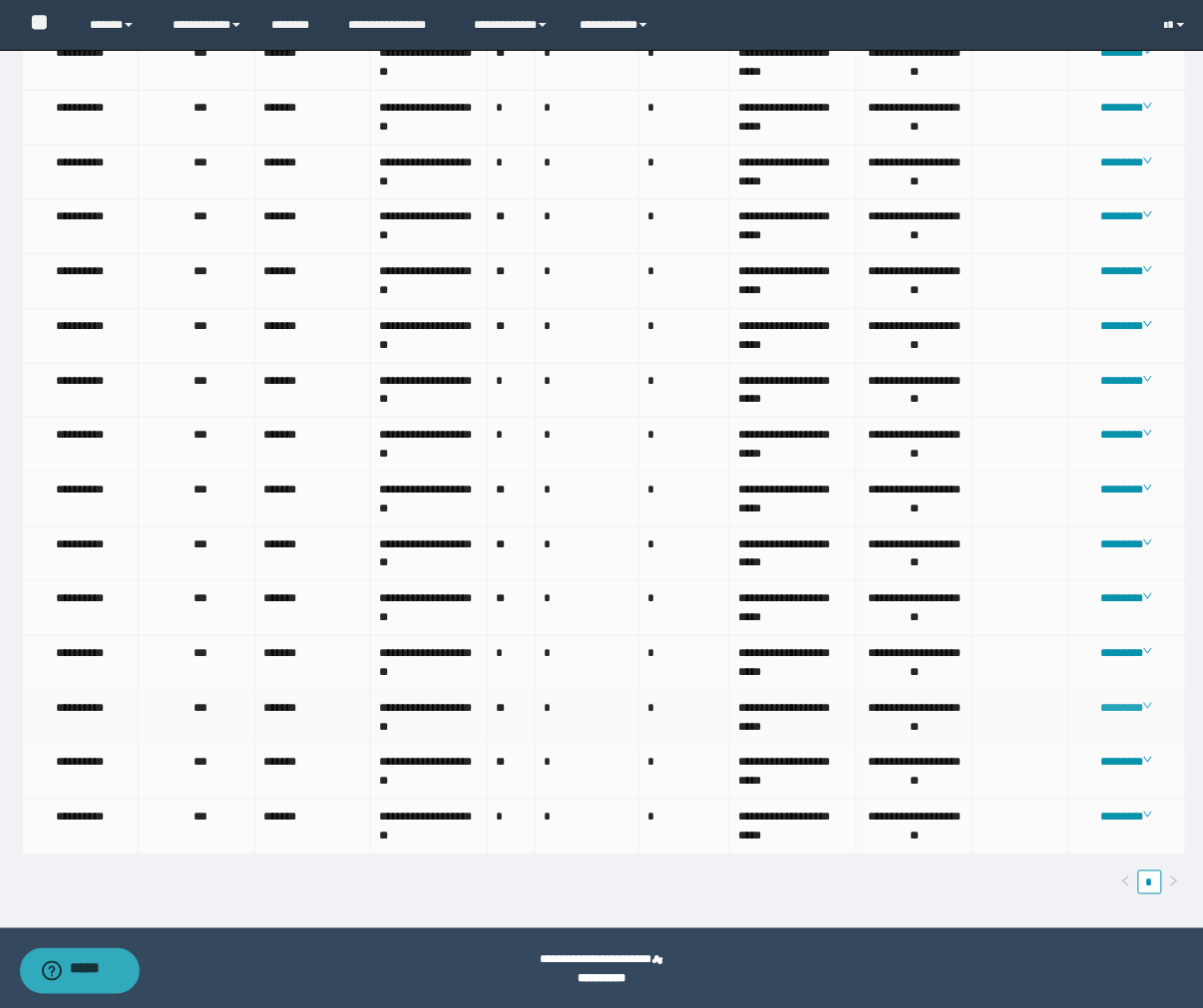 click on "********" at bounding box center [1126, 708] 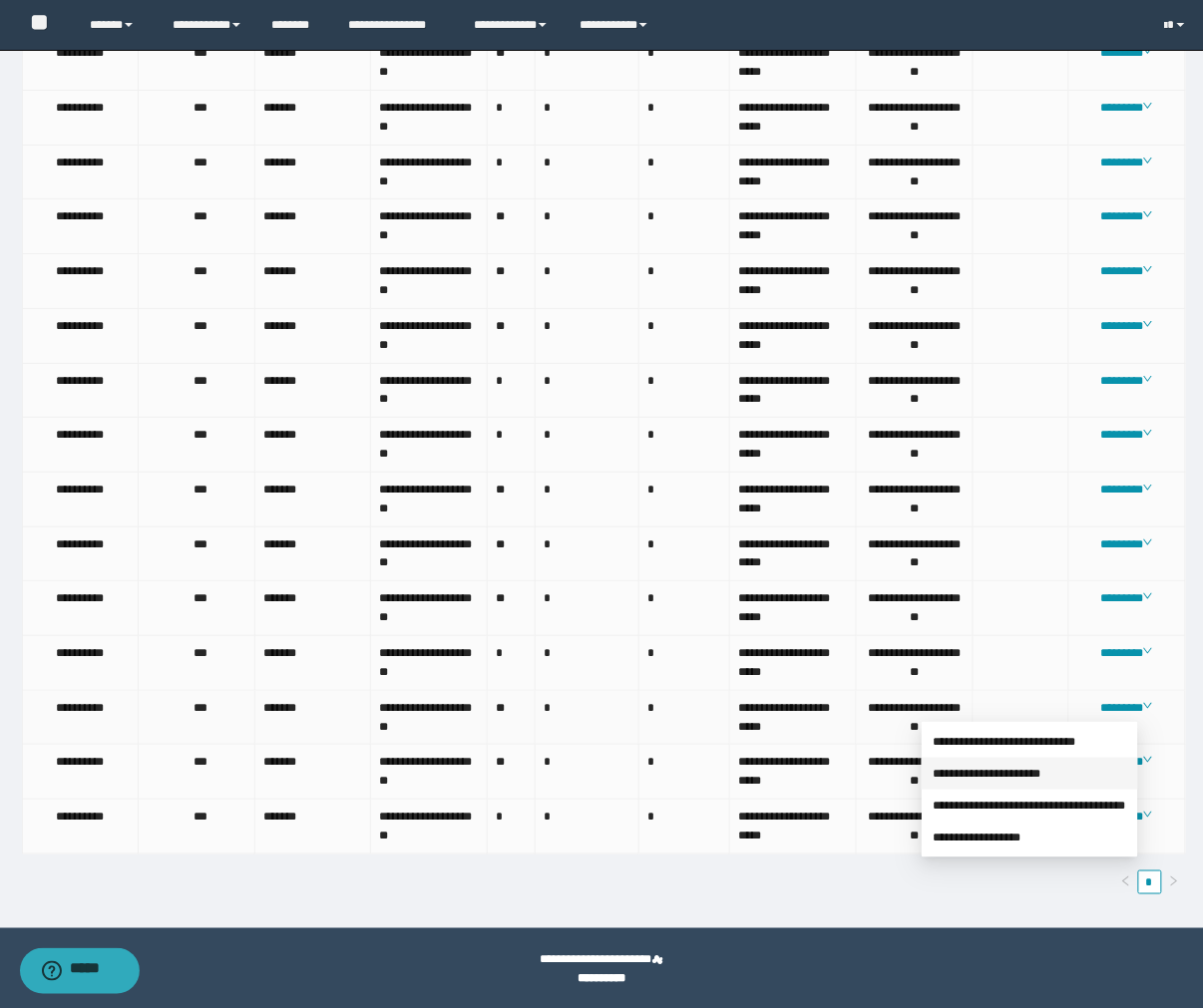 click on "**********" at bounding box center [988, 774] 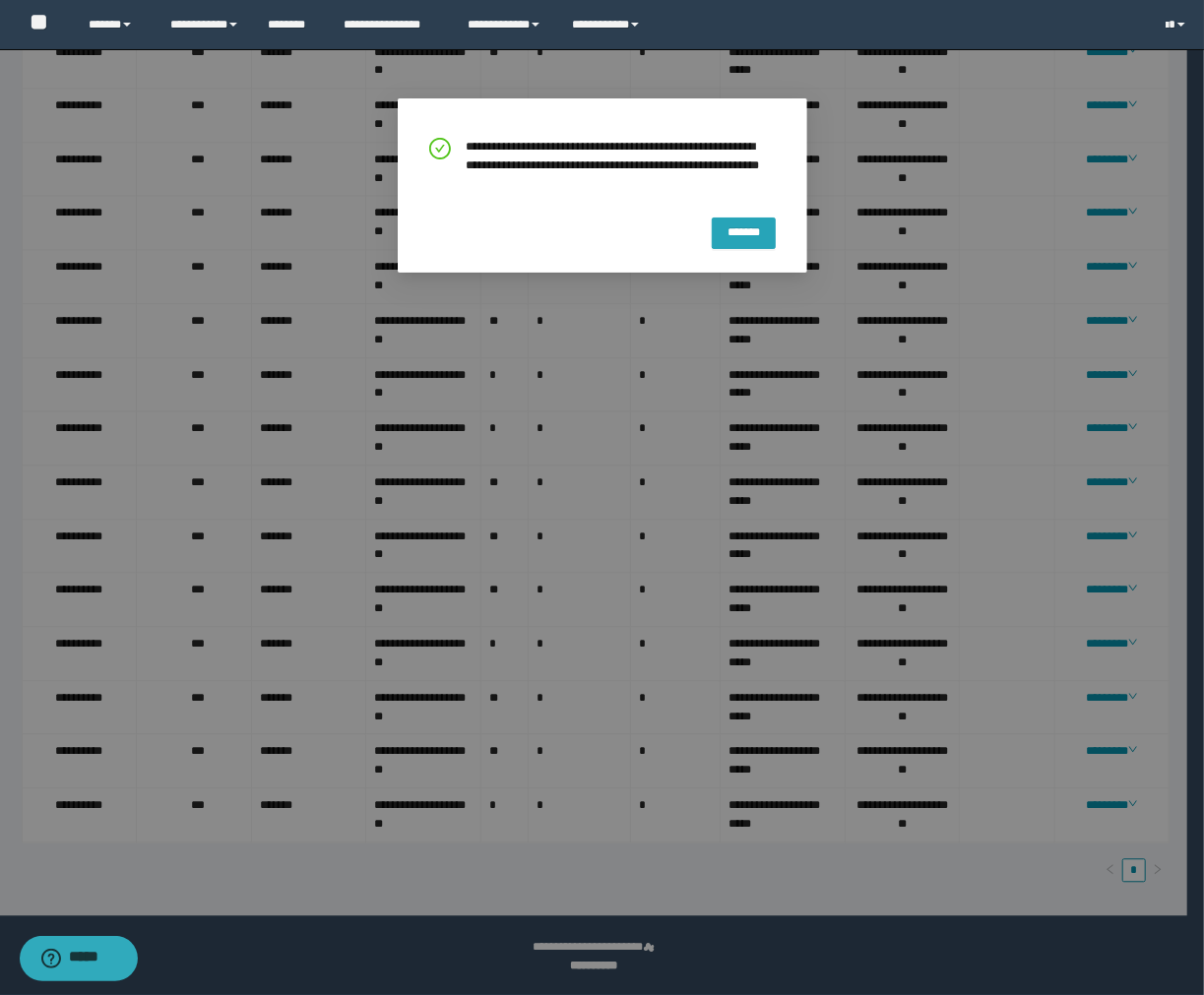 click on "*******" at bounding box center (743, 230) 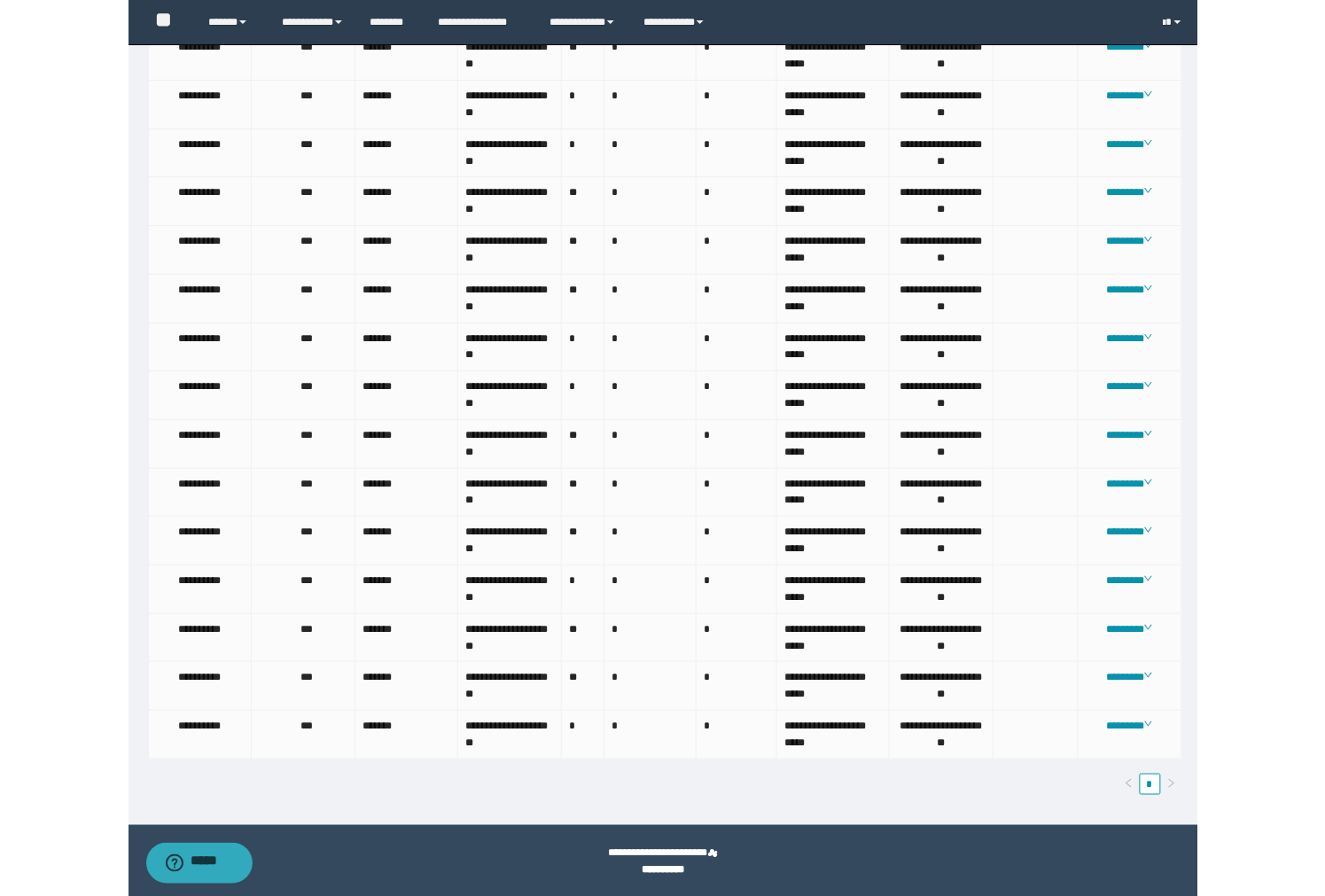 scroll, scrollTop: 1557, scrollLeft: 0, axis: vertical 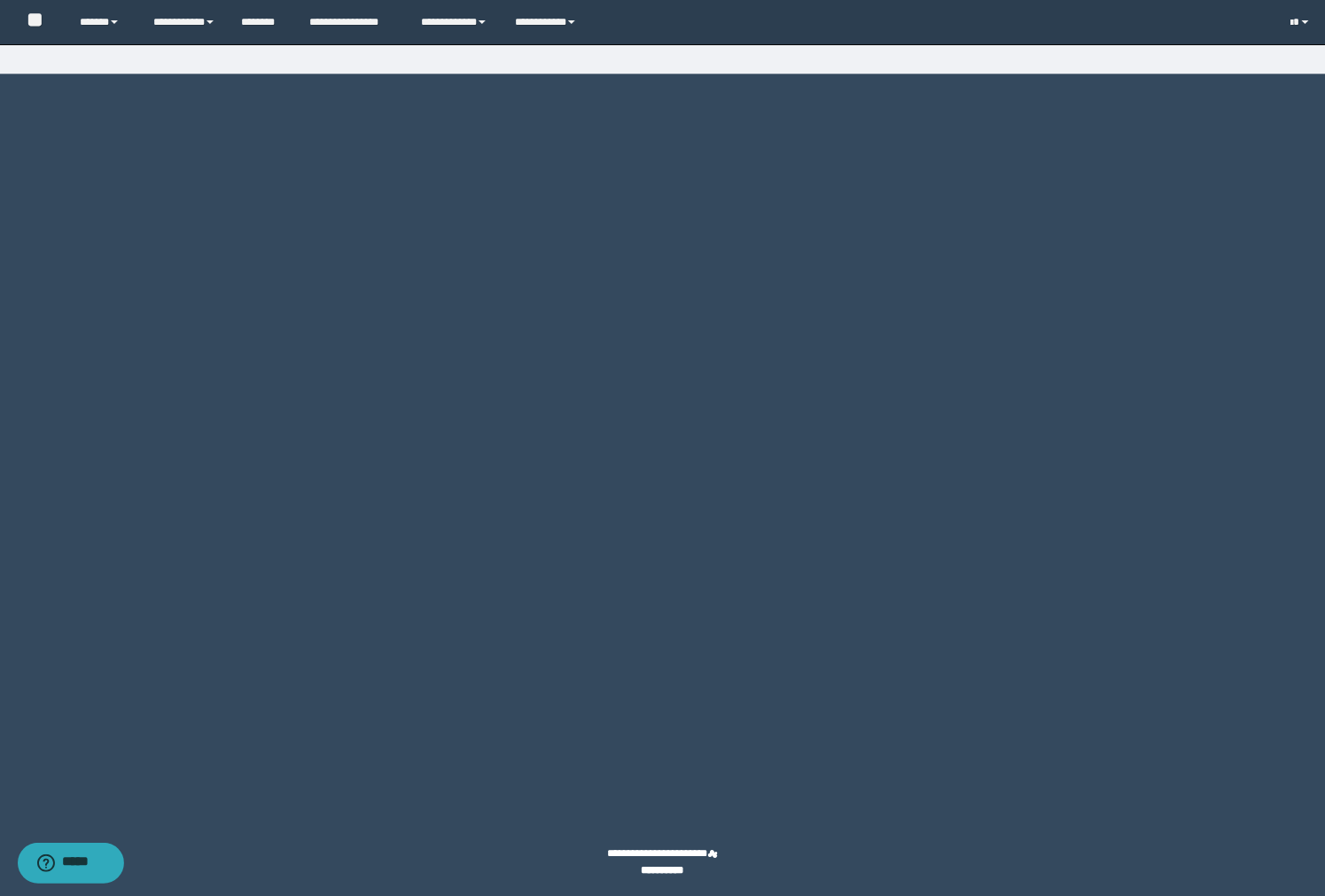 click on "********" at bounding box center (1244, -73) 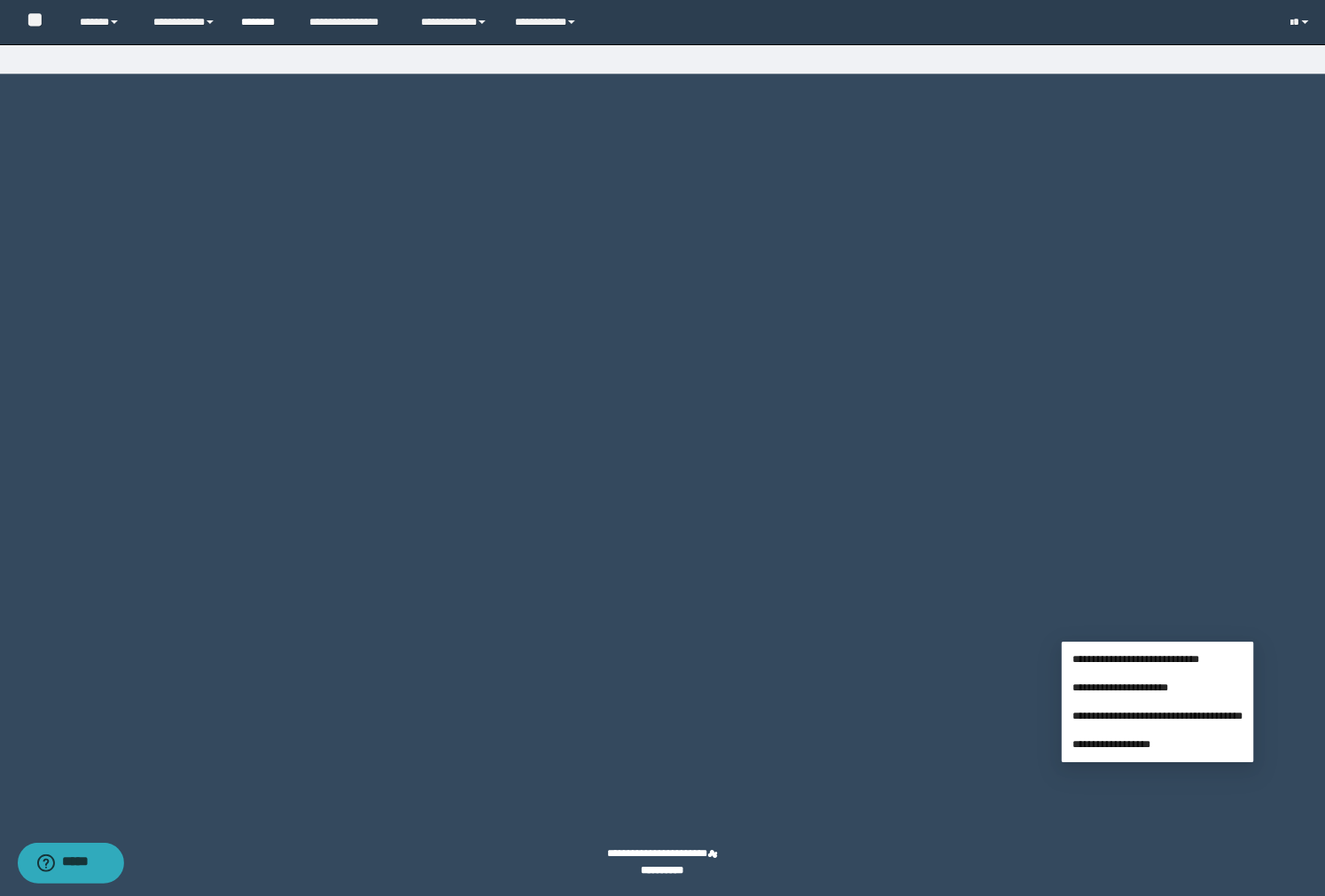 click on "********" at bounding box center [261, 22] 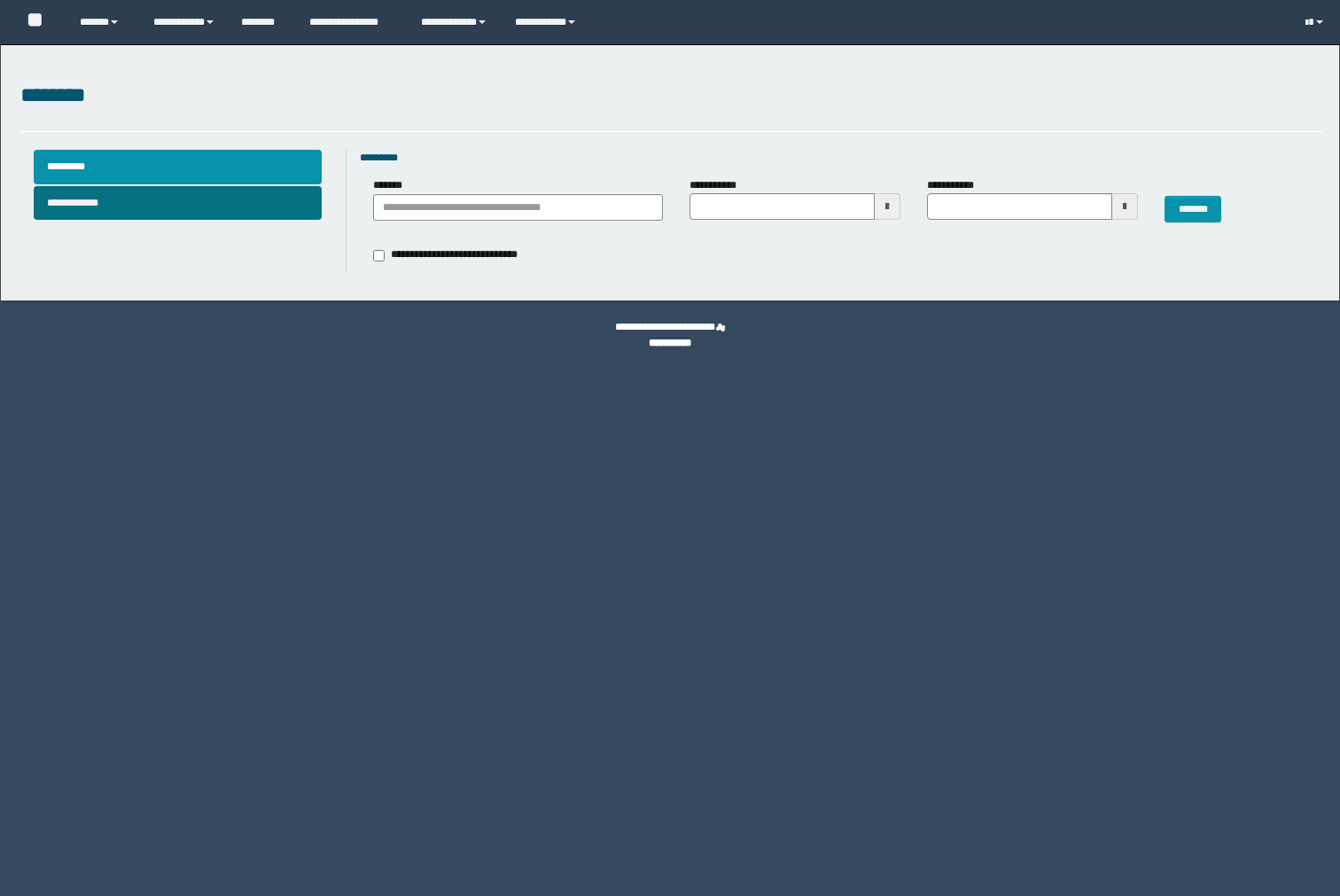 scroll, scrollTop: 0, scrollLeft: 0, axis: both 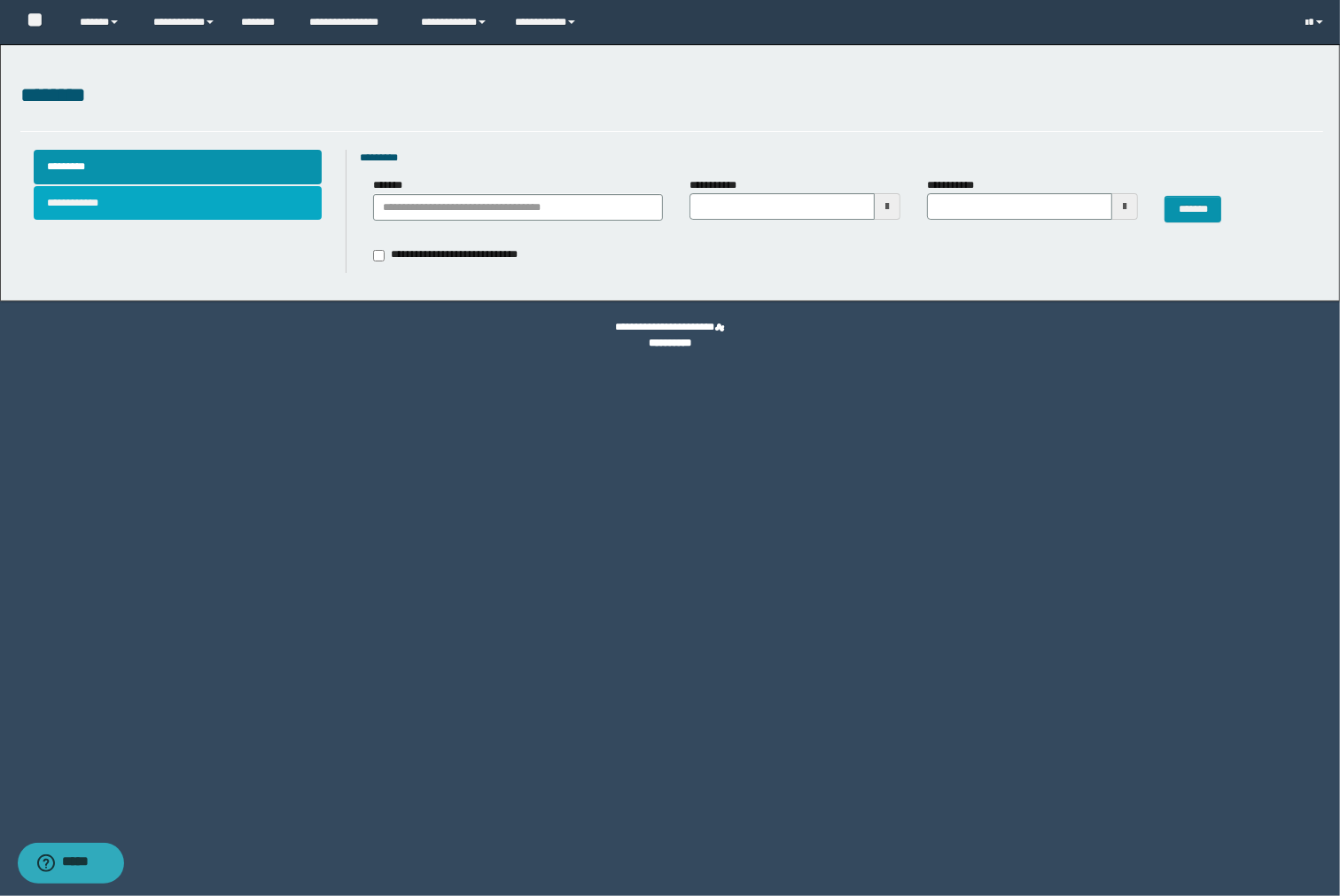 click on "**********" at bounding box center (178, 203) 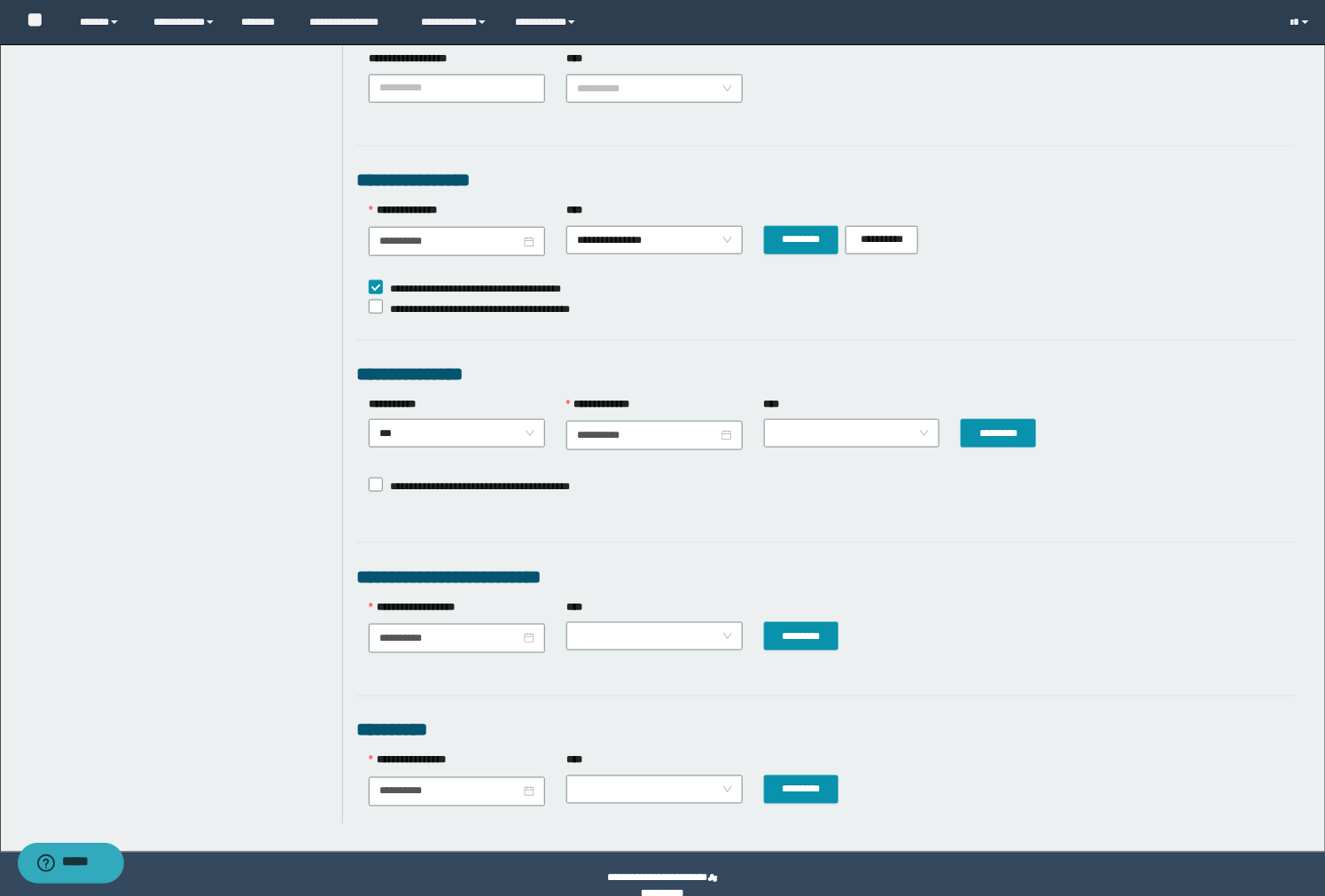 scroll, scrollTop: 542, scrollLeft: 0, axis: vertical 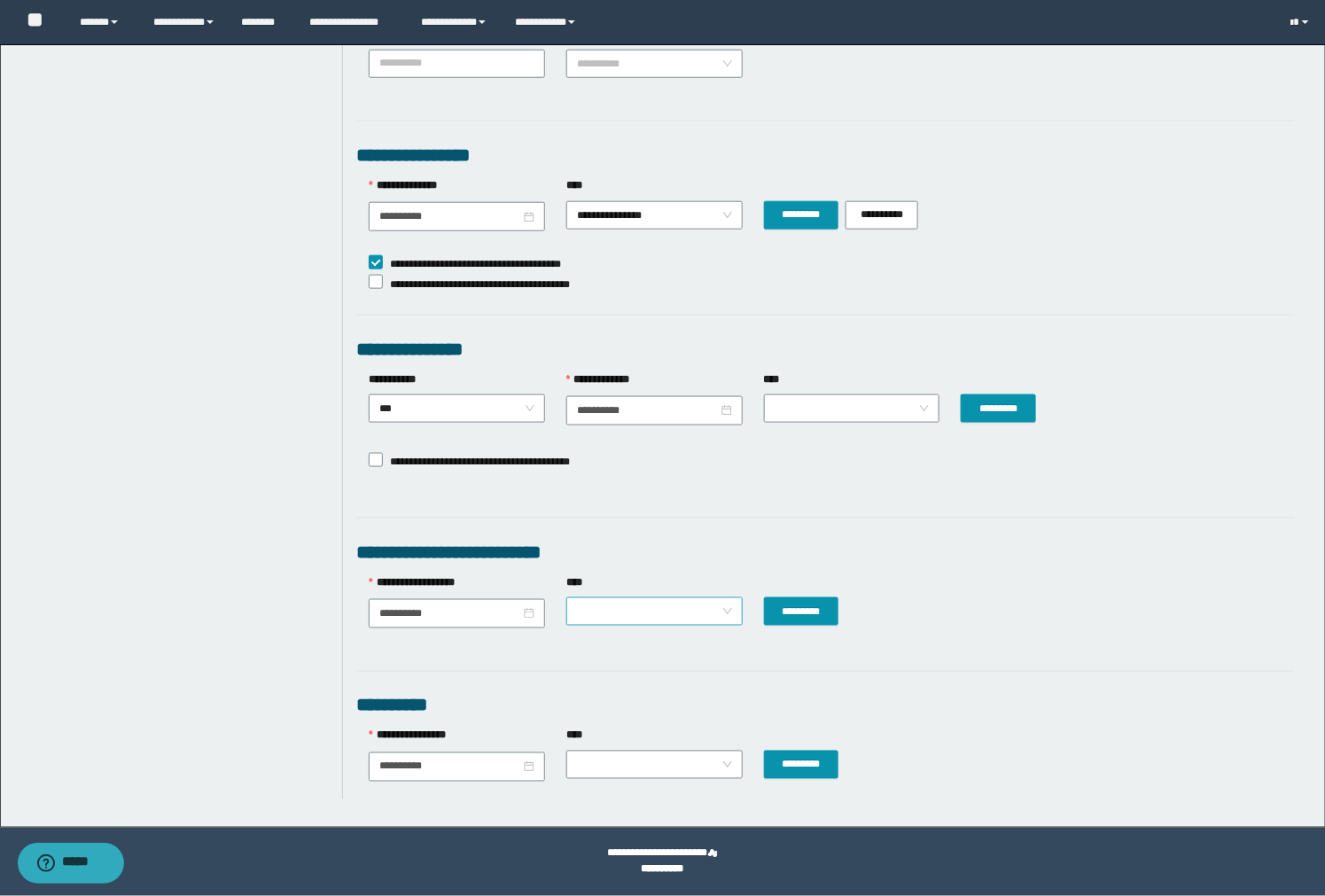 click at bounding box center [654, 612] 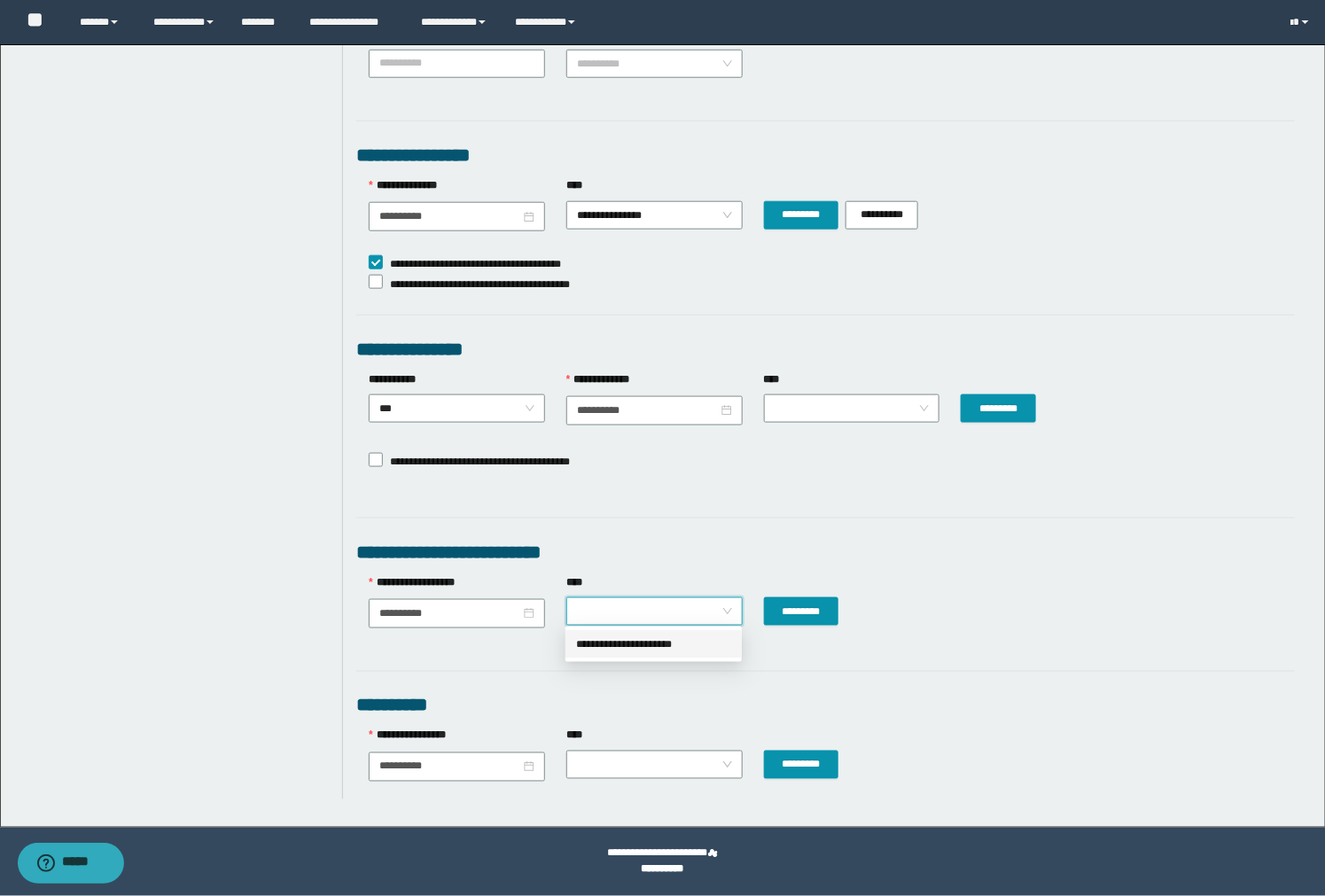click on "**********" at bounding box center [653, 644] 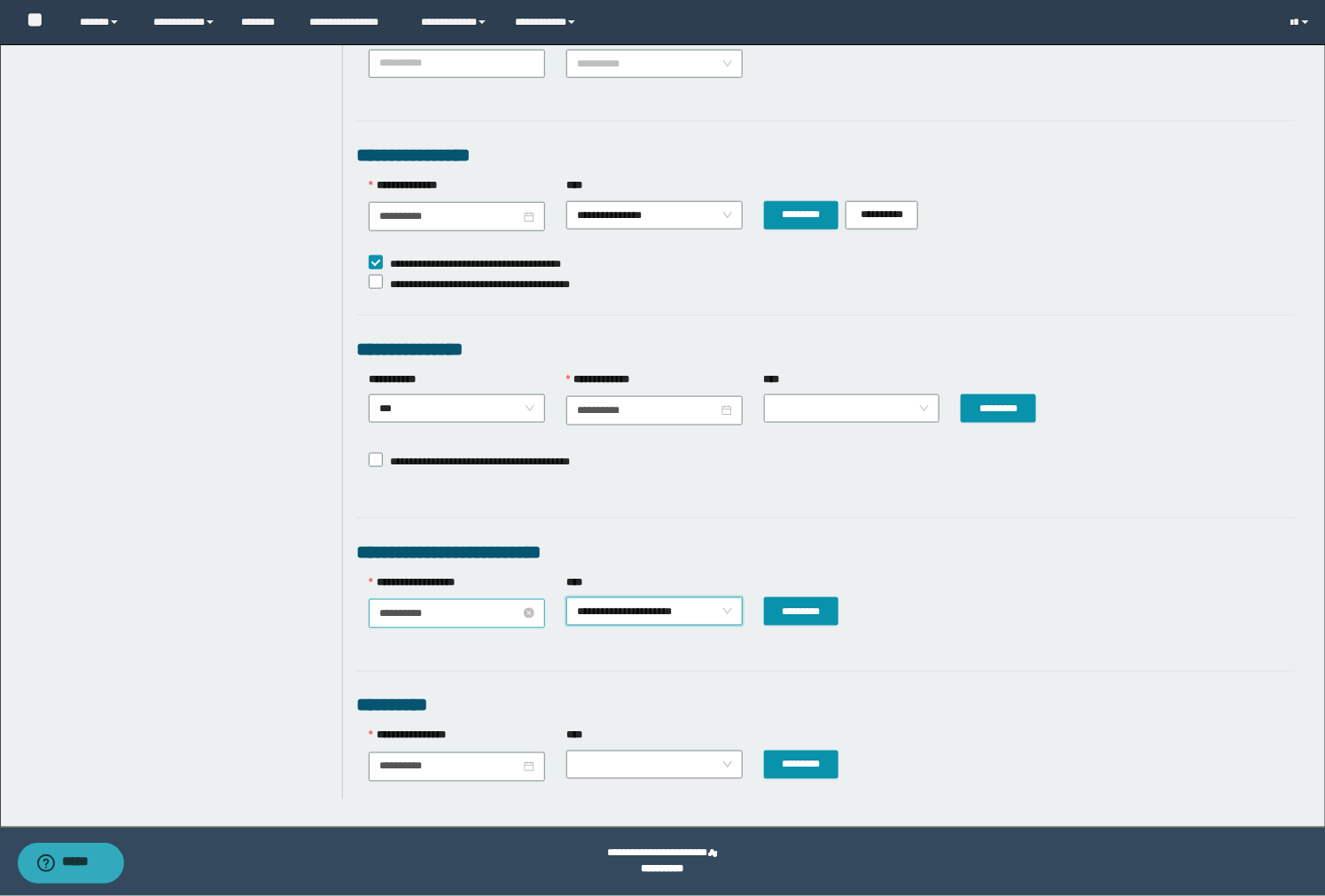 click on "**********" at bounding box center [449, 613] 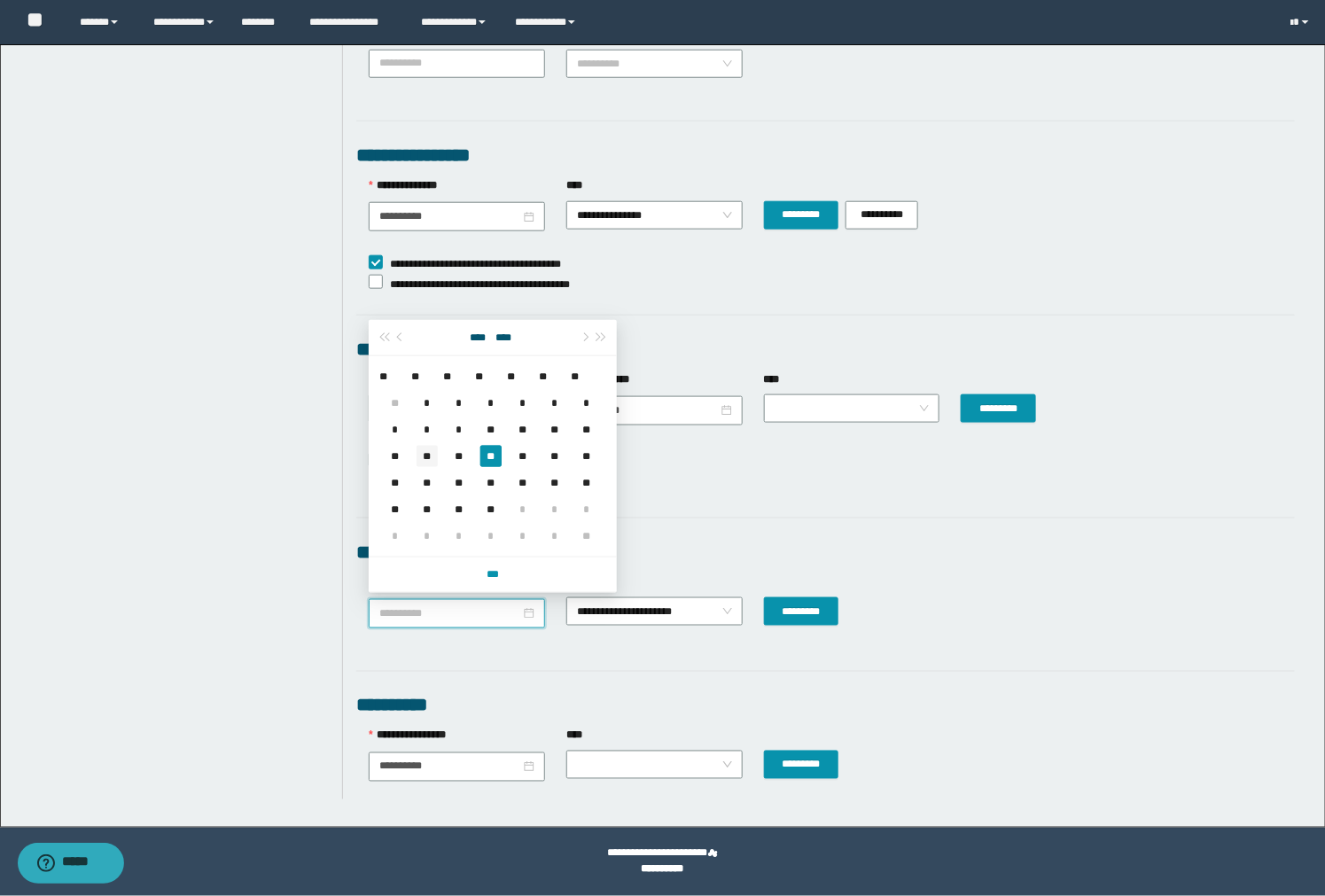 click on "**" at bounding box center (427, 456) 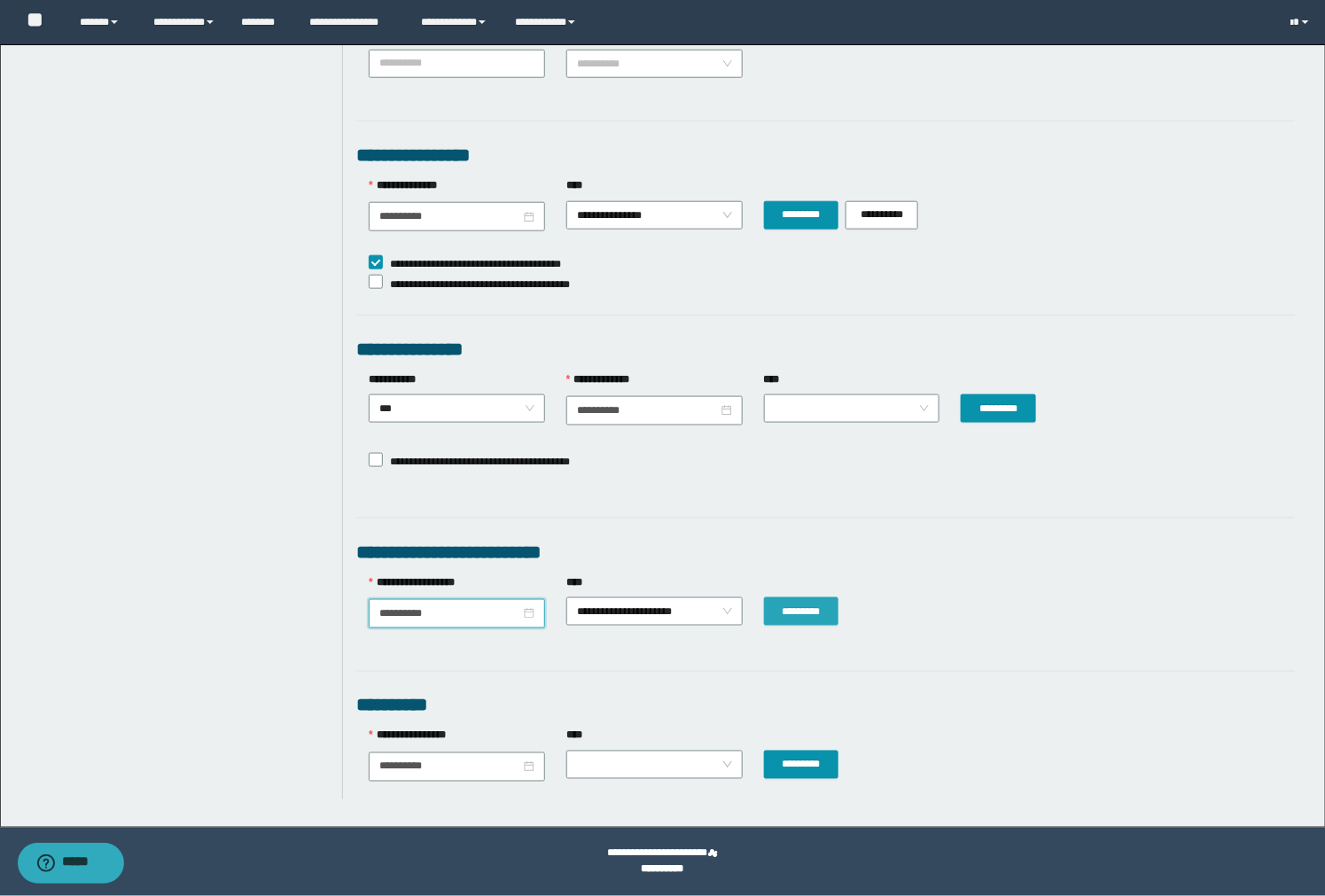 click on "*********" at bounding box center [801, 612] 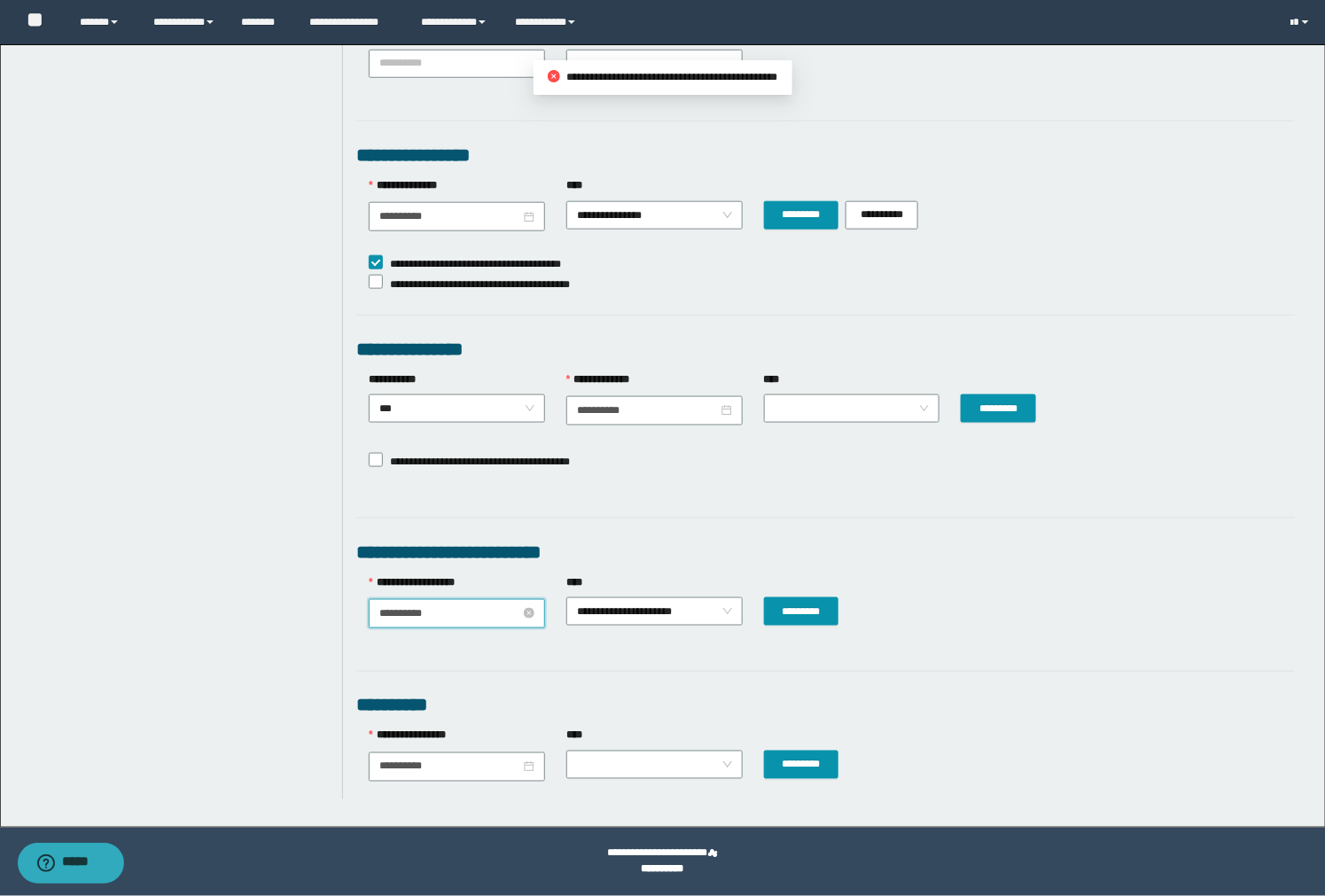 click on "**********" at bounding box center [449, 613] 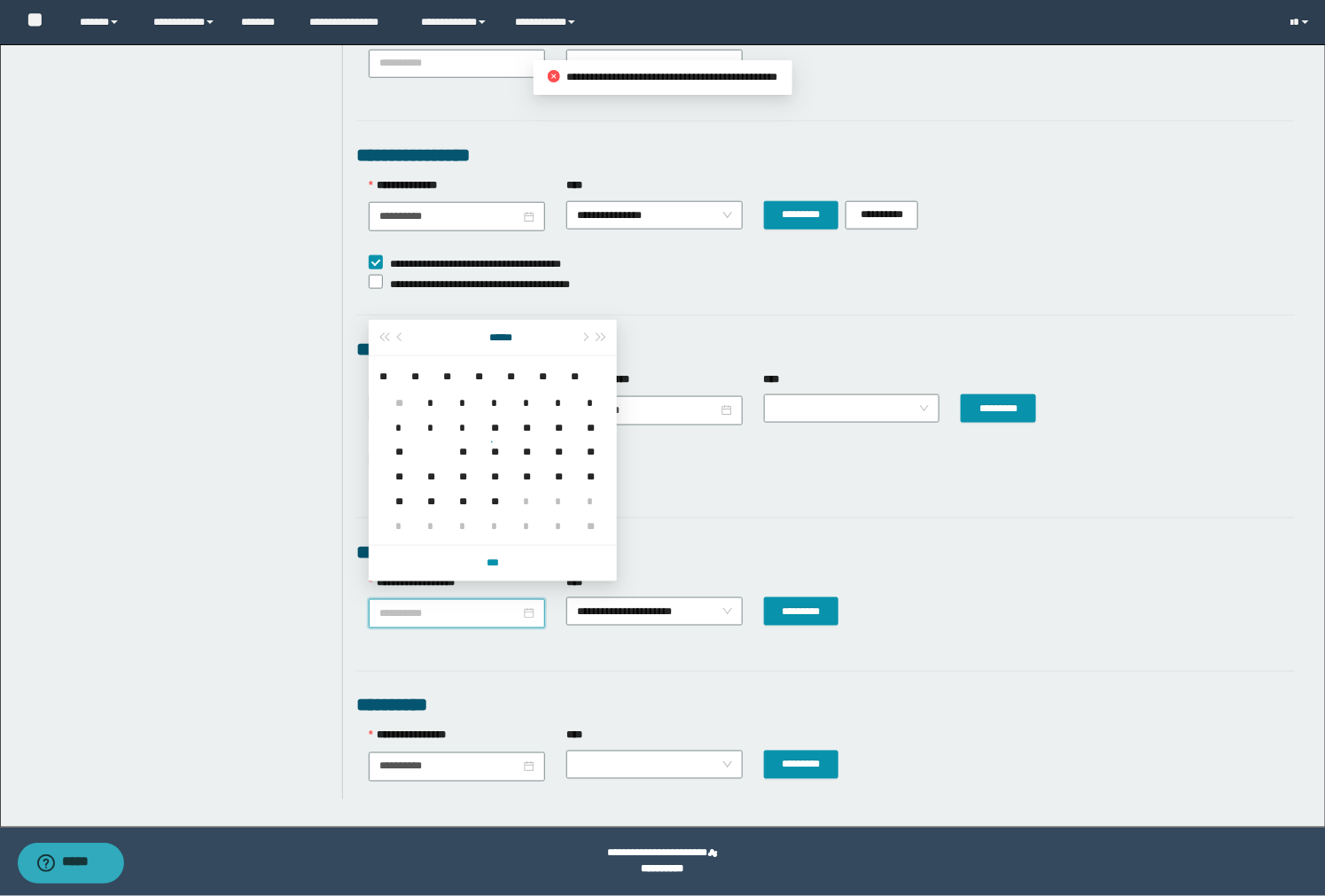 click on "**" at bounding box center (395, 441) 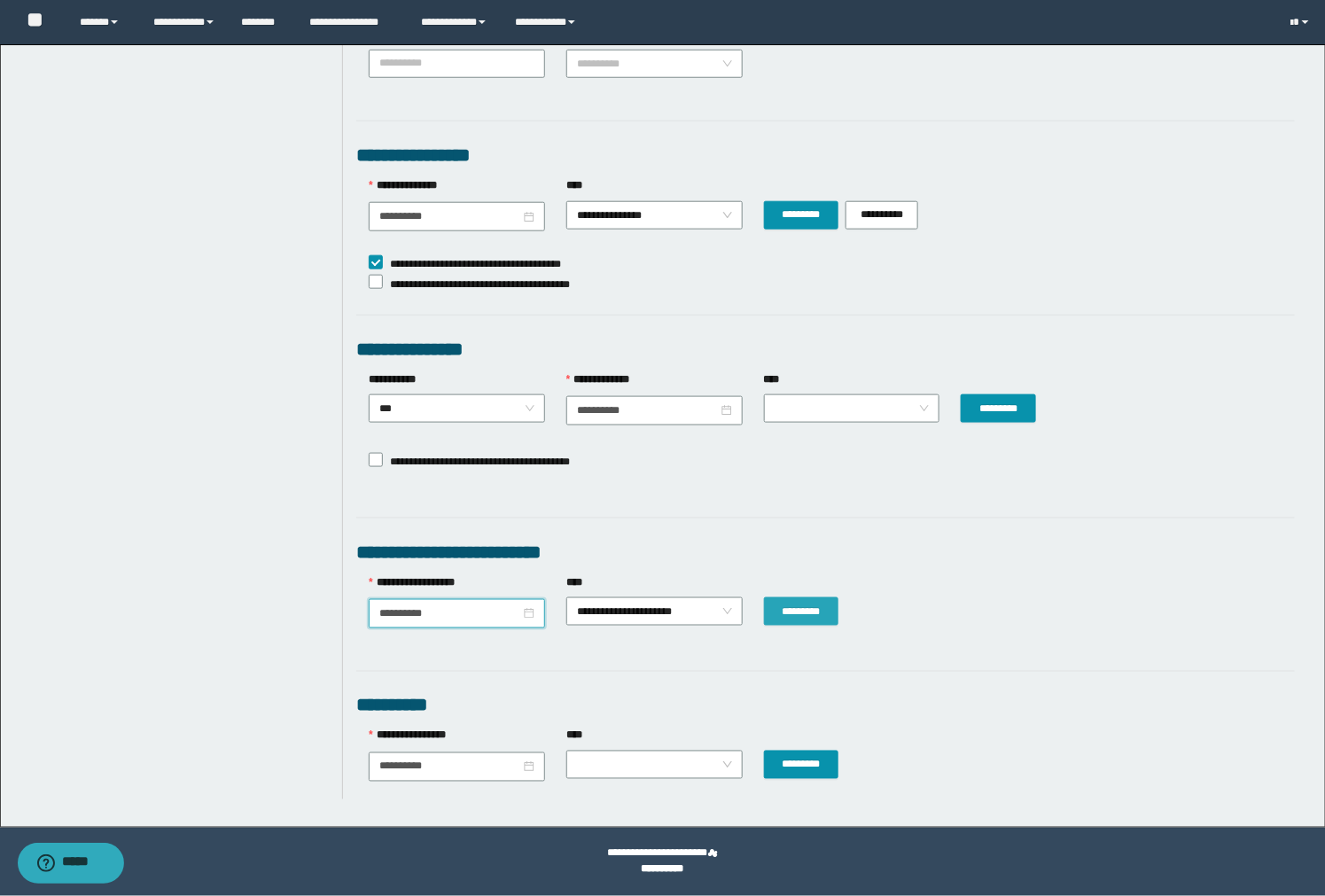 drag, startPoint x: 773, startPoint y: 589, endPoint x: 791, endPoint y: 601, distance: 21.633308 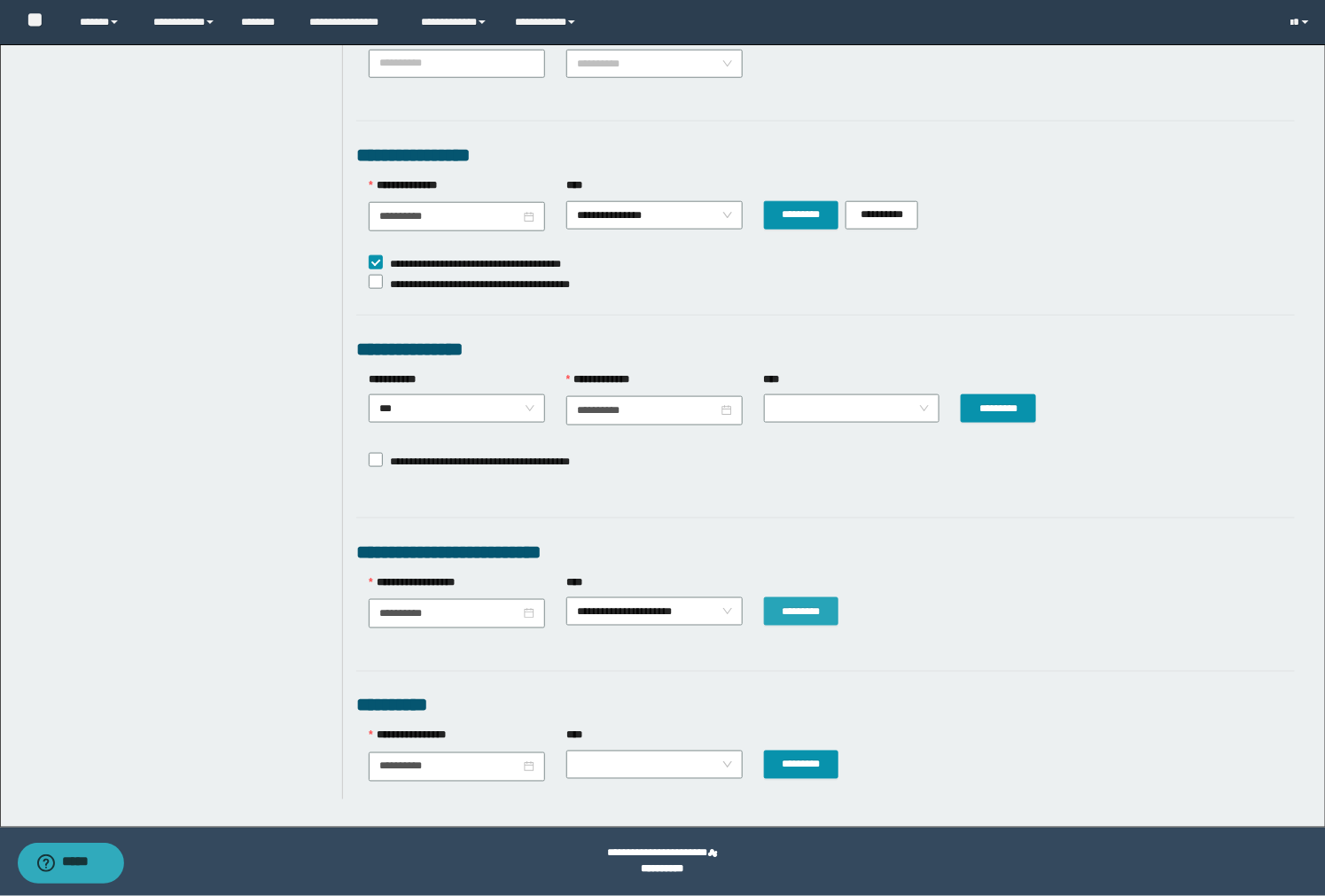 click on "*********" at bounding box center [801, 612] 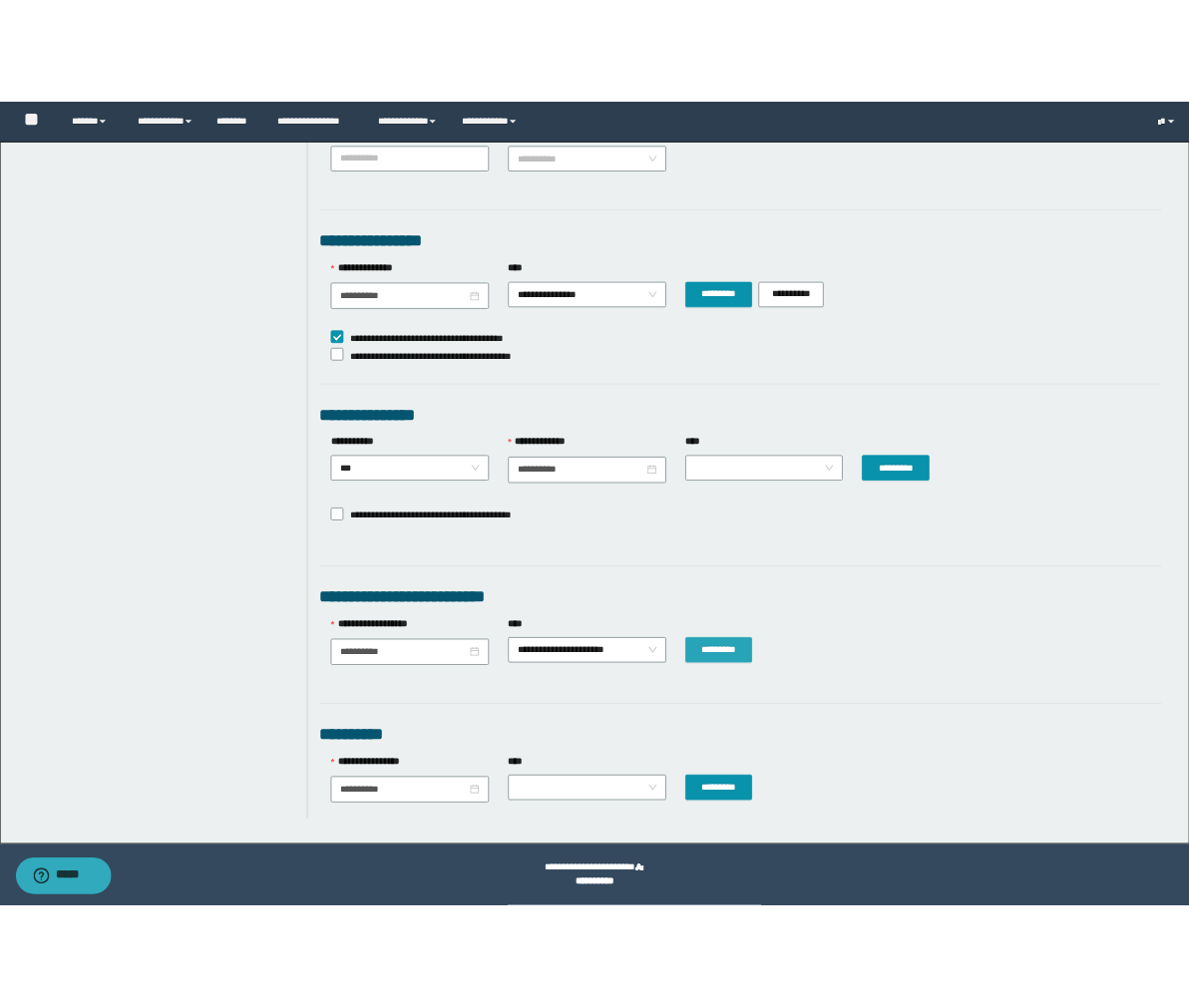 scroll, scrollTop: 619, scrollLeft: 0, axis: vertical 